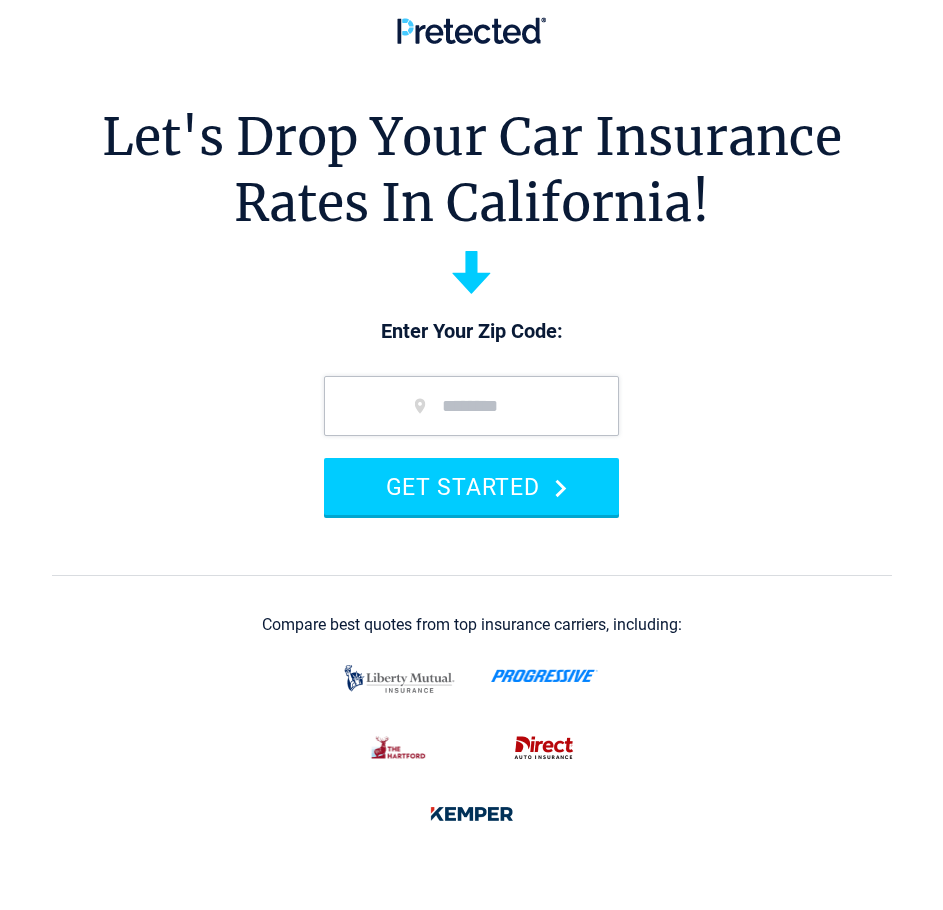 scroll, scrollTop: 0, scrollLeft: 0, axis: both 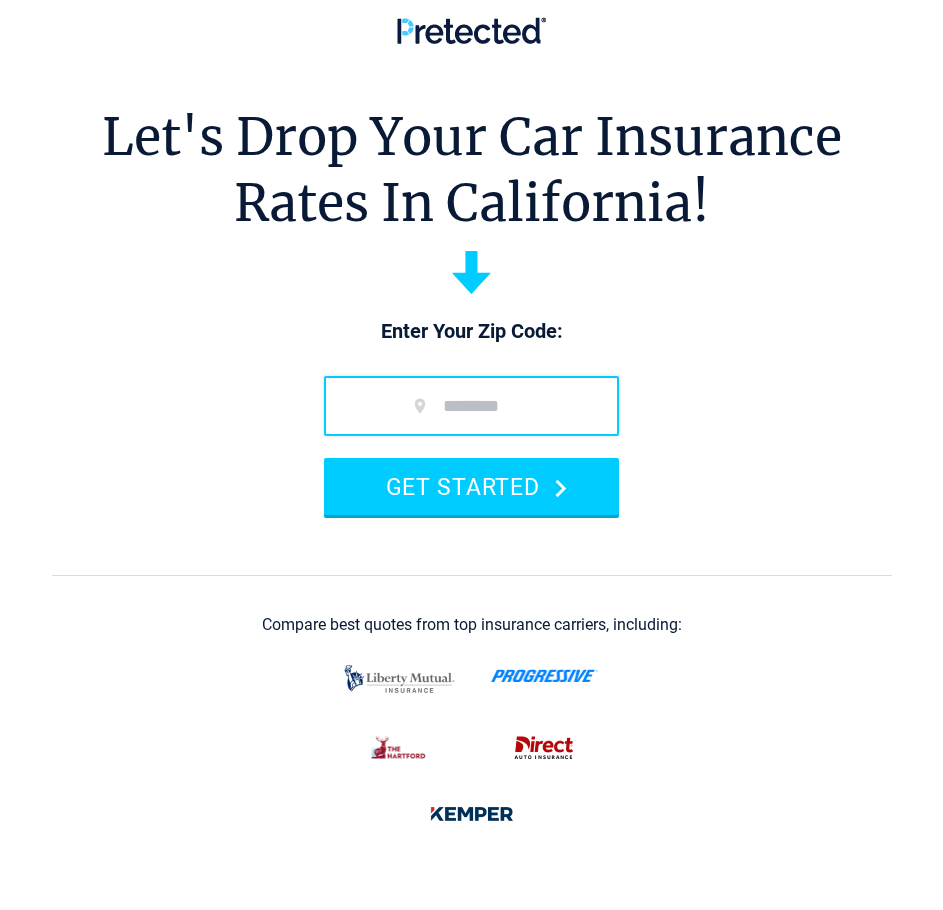 click at bounding box center (471, 406) 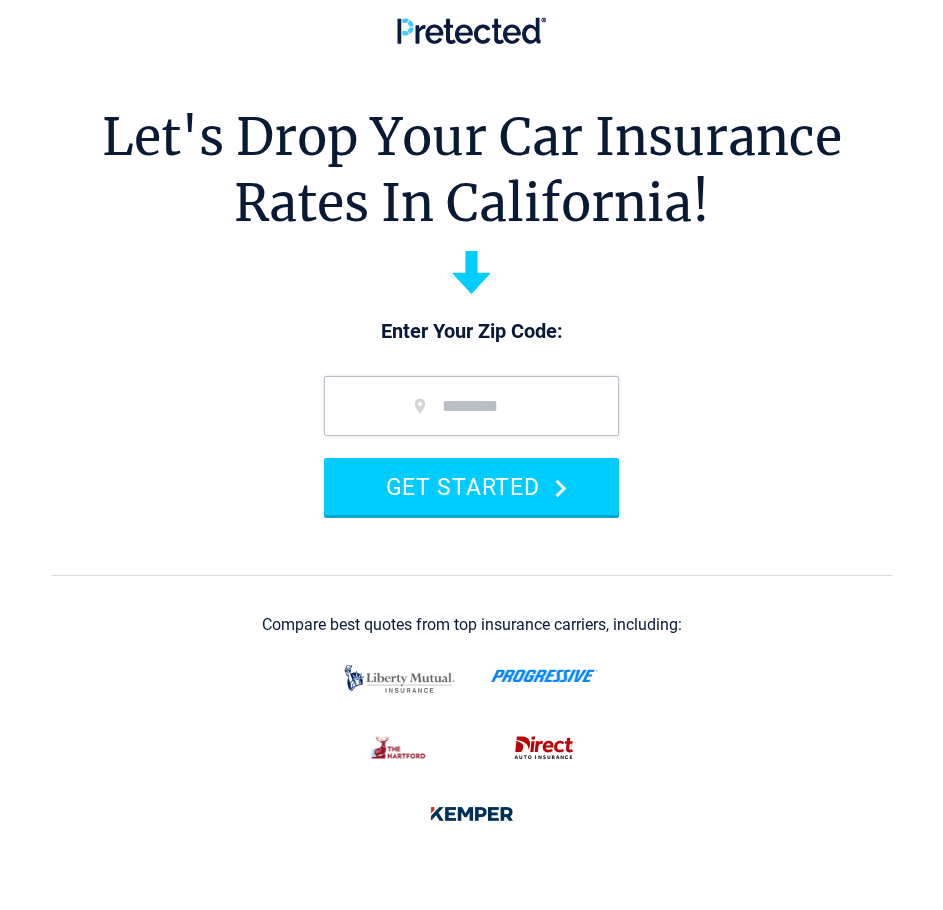 type on "*****" 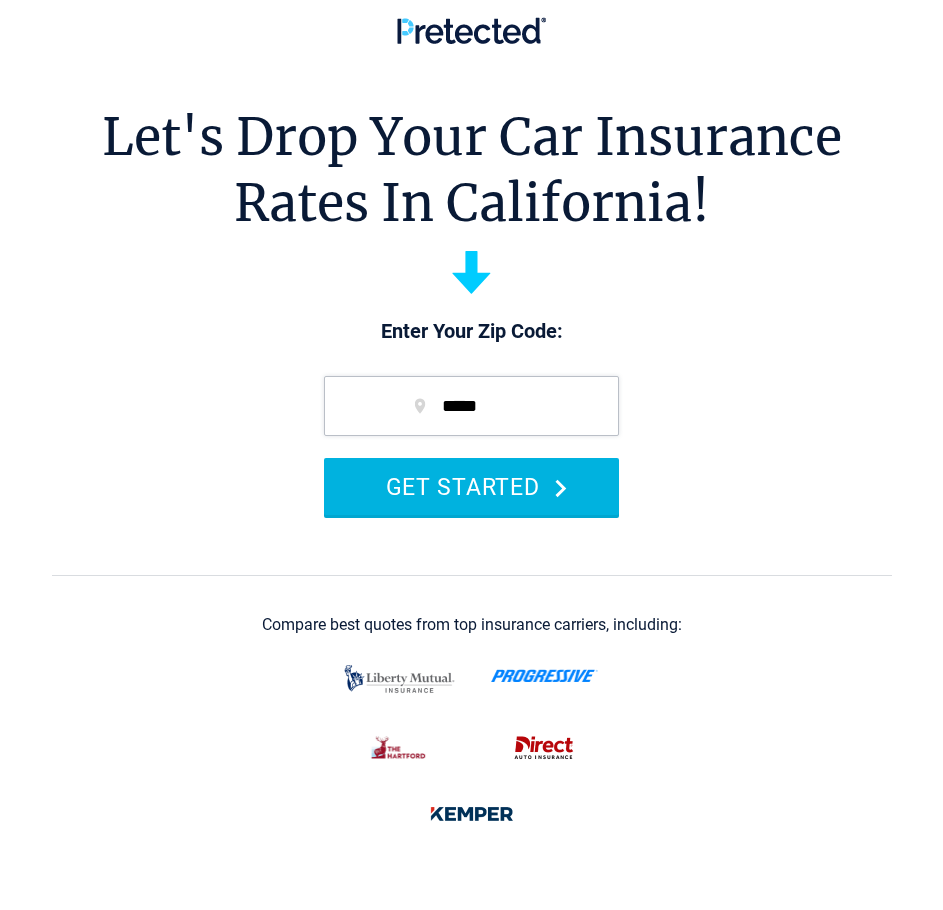 click on "GET STARTED" at bounding box center [471, 486] 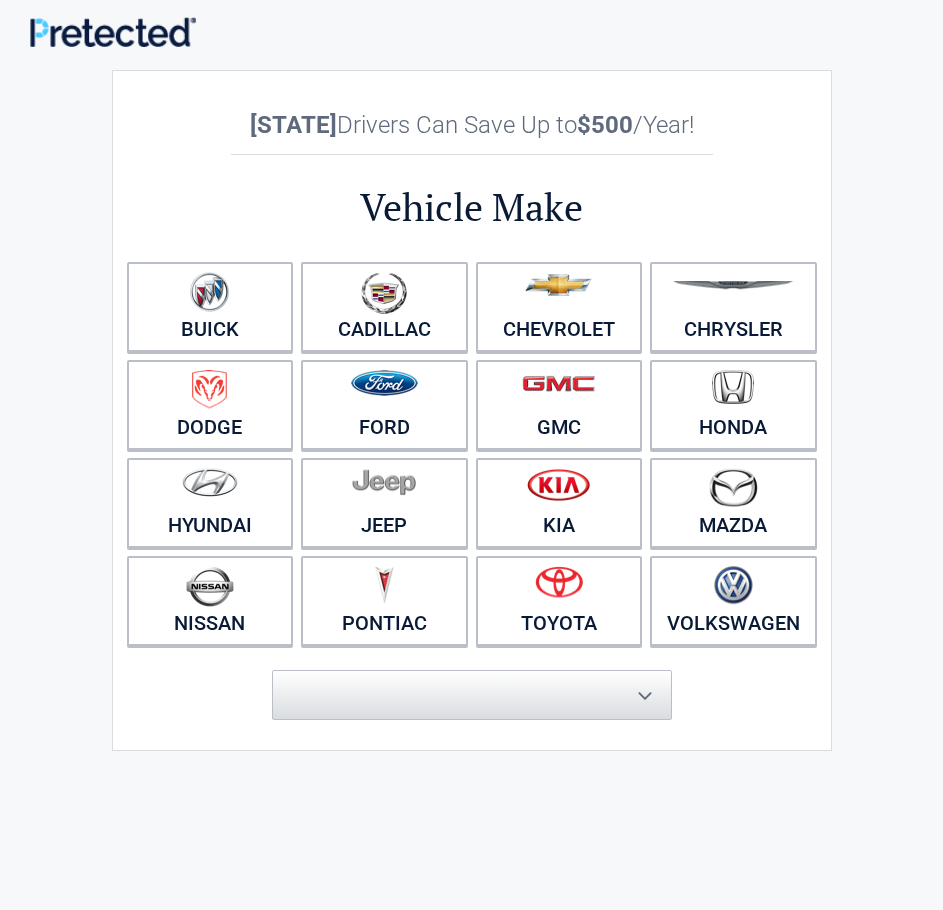 scroll, scrollTop: 0, scrollLeft: 0, axis: both 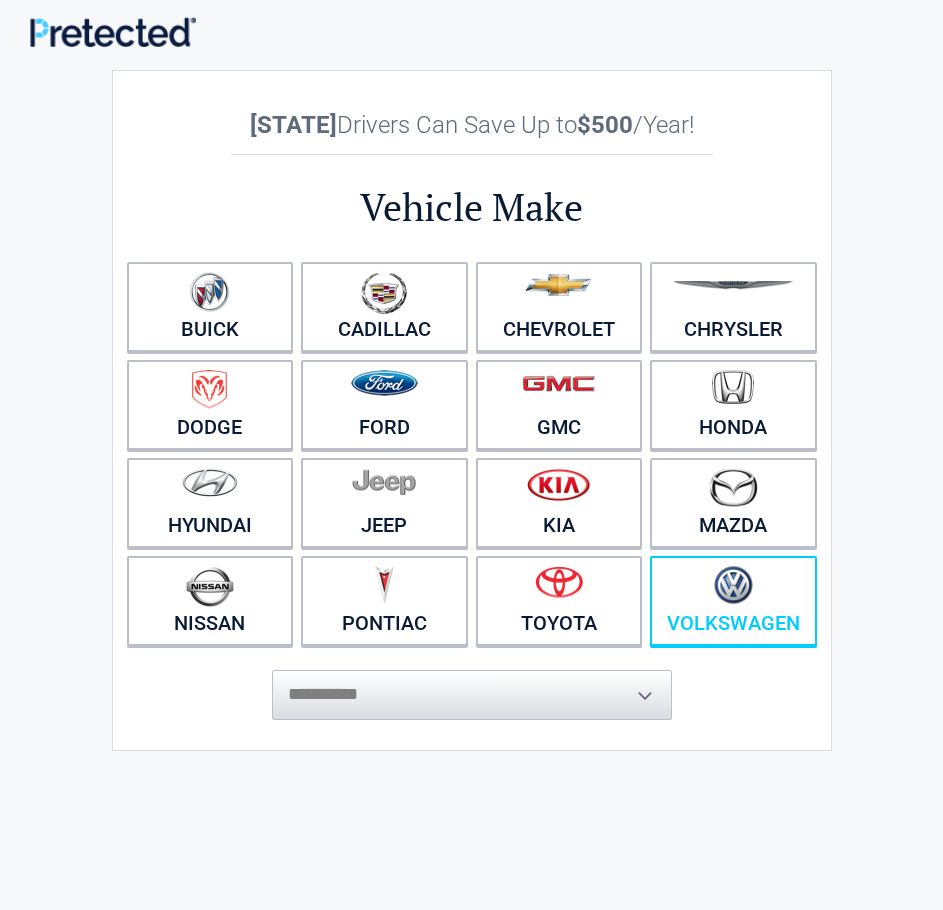 click at bounding box center (733, 585) 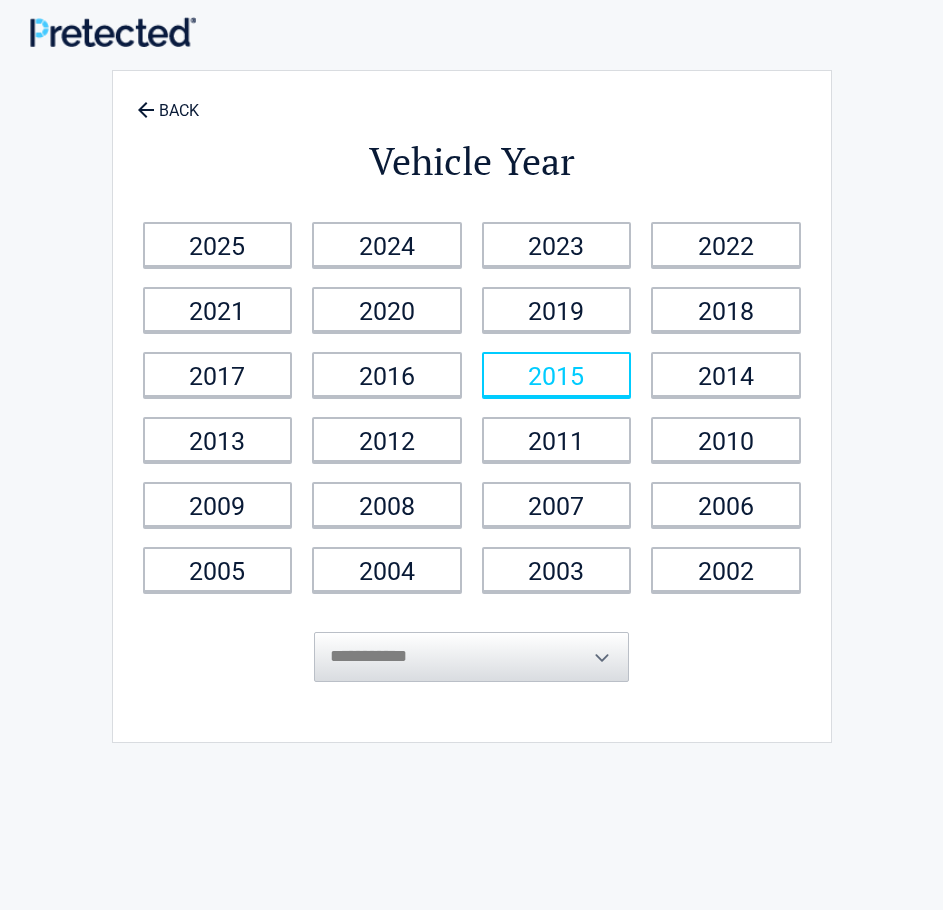 click on "2015" at bounding box center (557, 374) 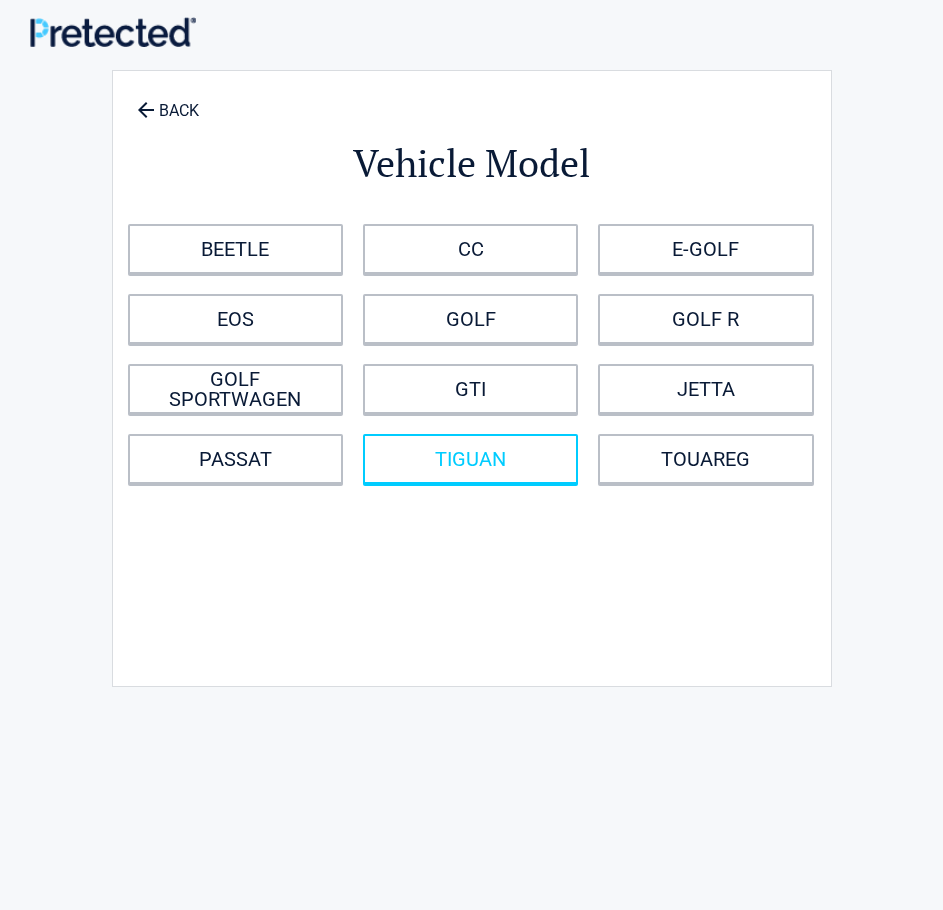 click on "TIGUAN" at bounding box center [470, 459] 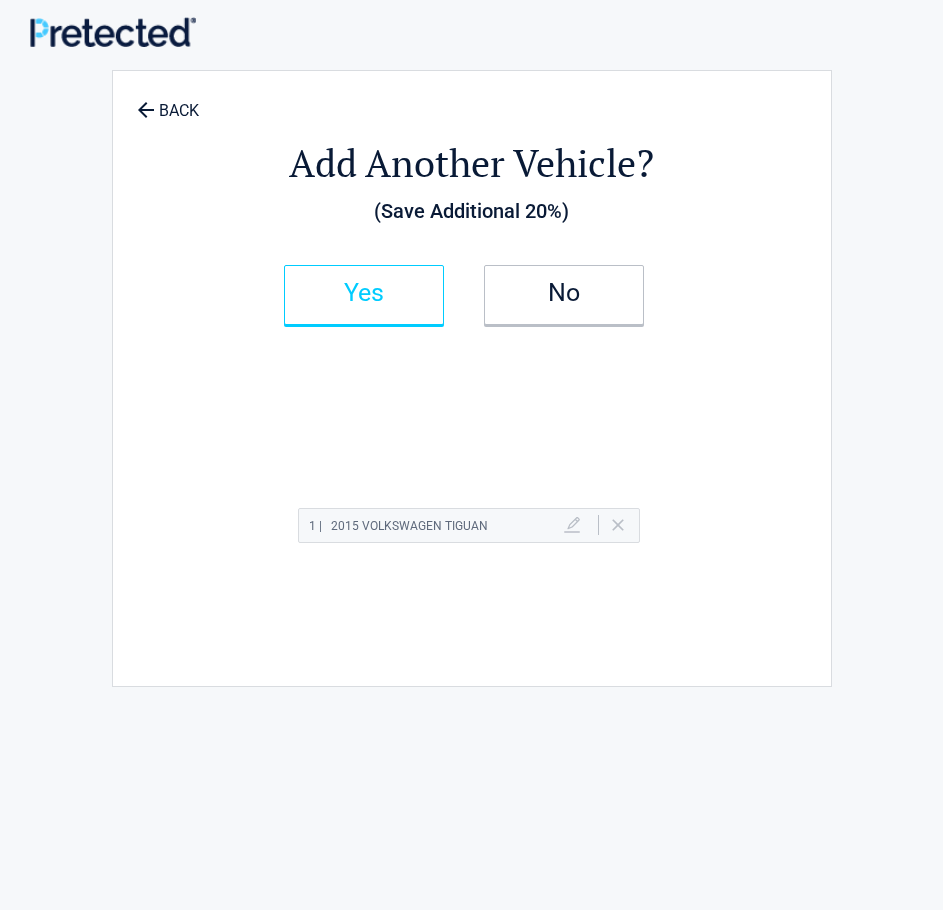 click on "Yes" at bounding box center [364, 293] 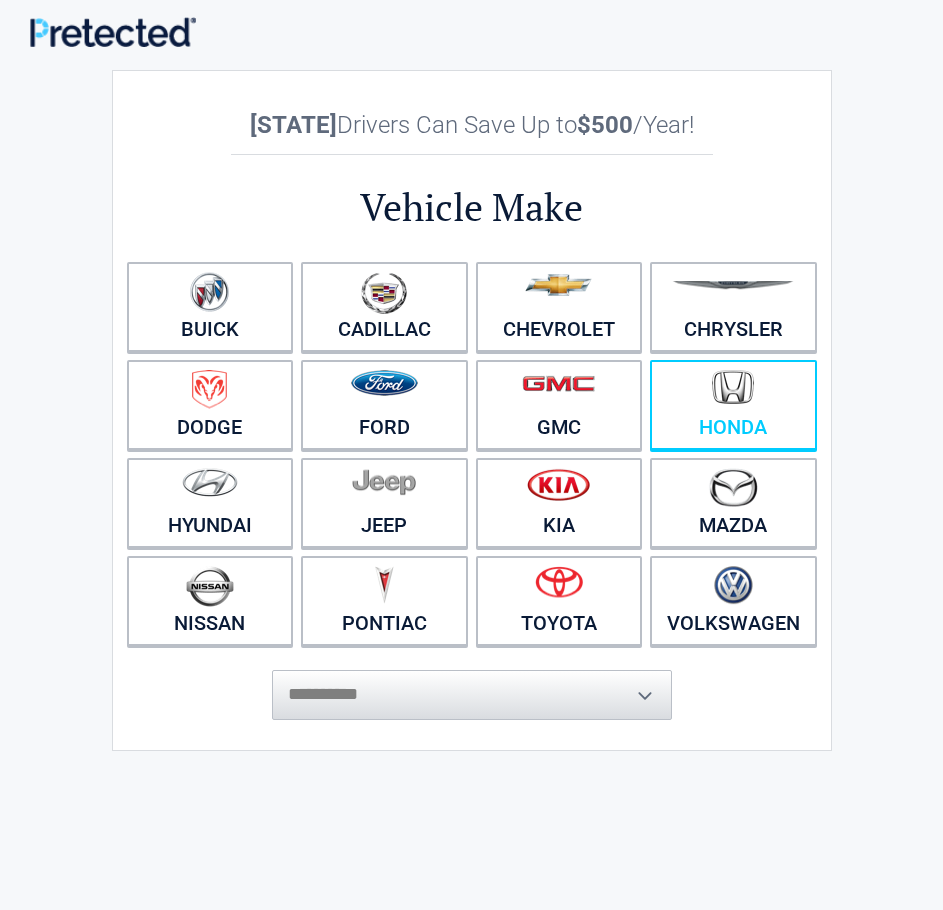 click at bounding box center (733, 392) 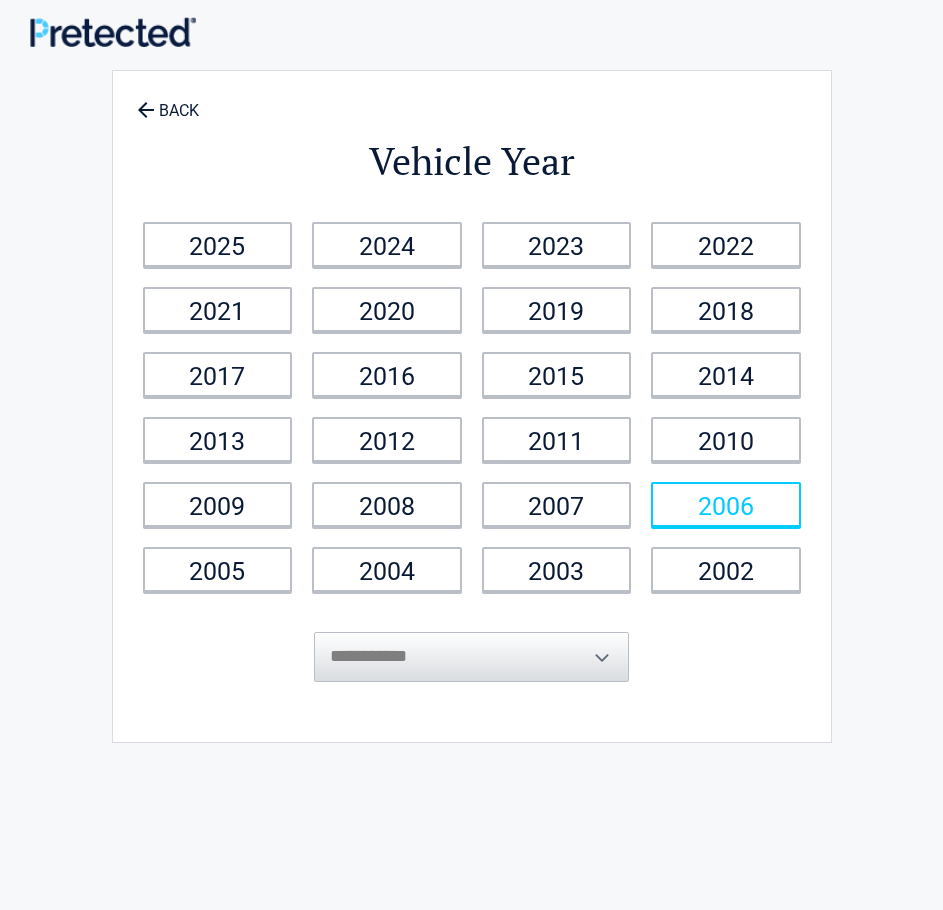 click on "2006" at bounding box center [726, 504] 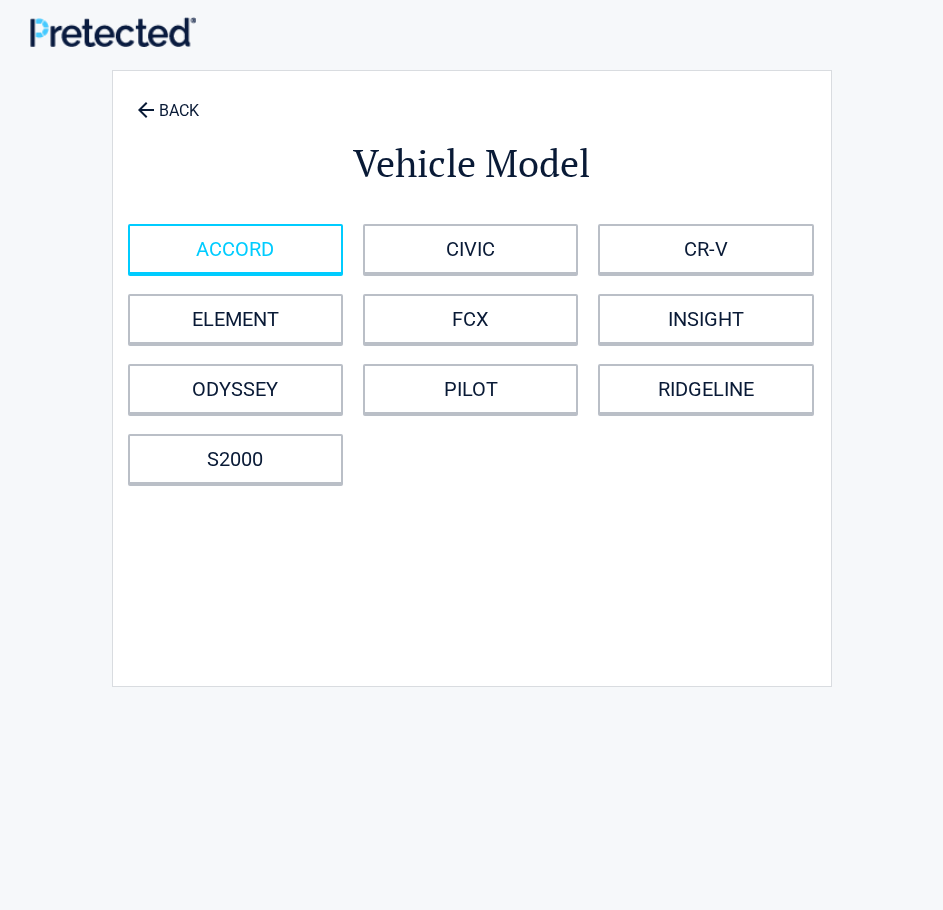 click on "ACCORD" at bounding box center (235, 249) 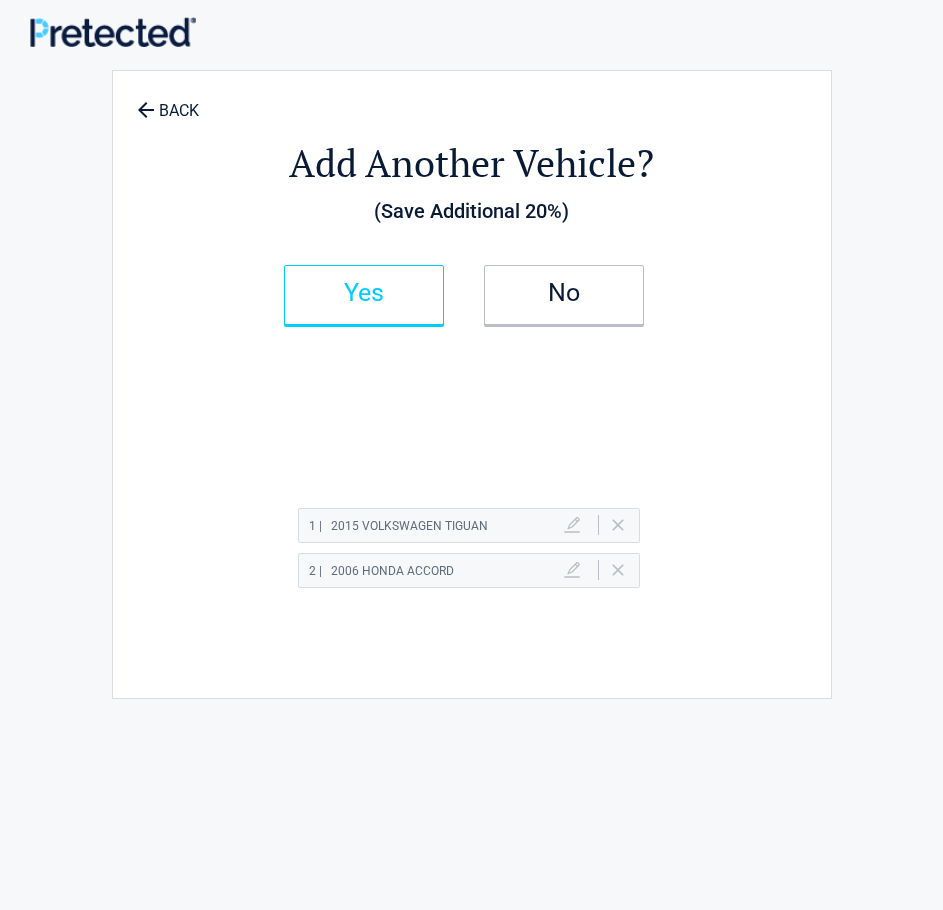 click on "Yes" at bounding box center [364, 295] 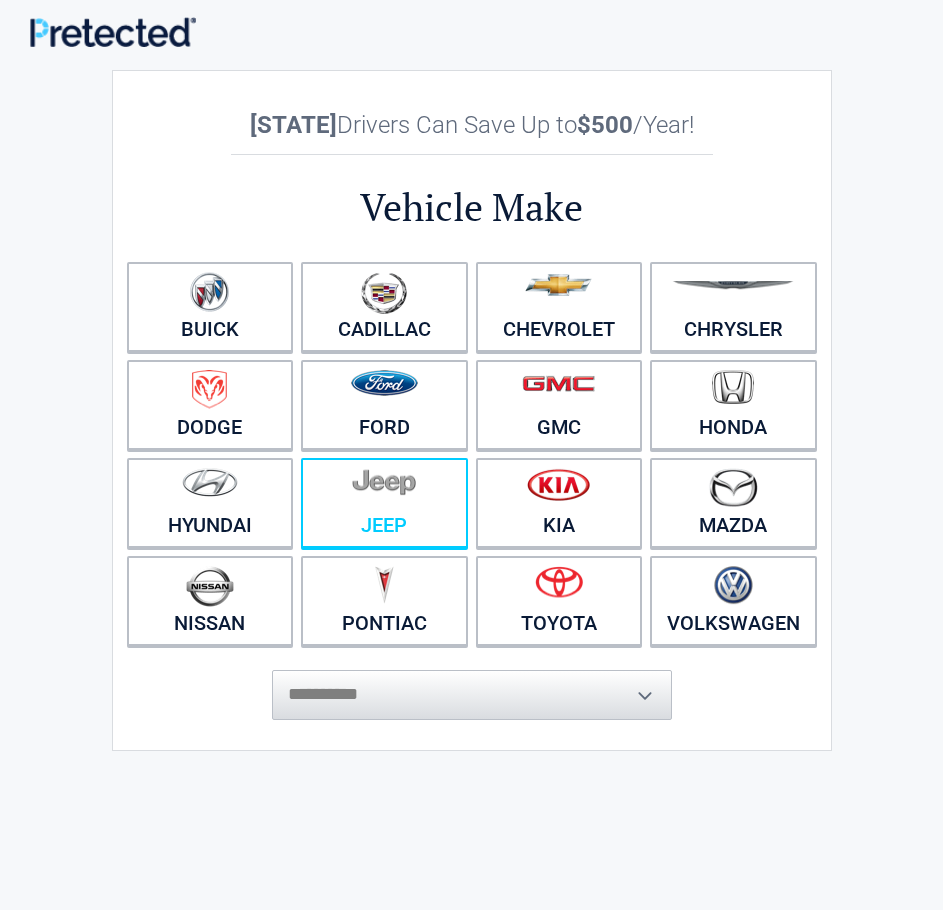 click at bounding box center [384, 490] 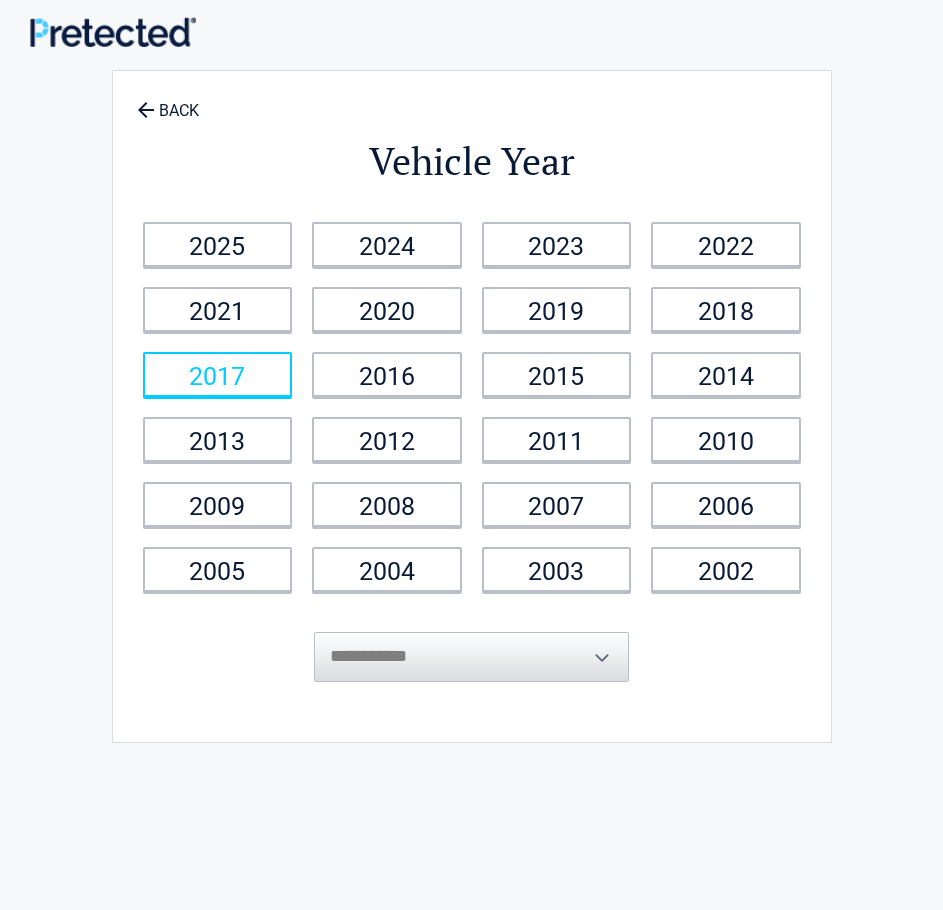 click on "2017" at bounding box center (218, 374) 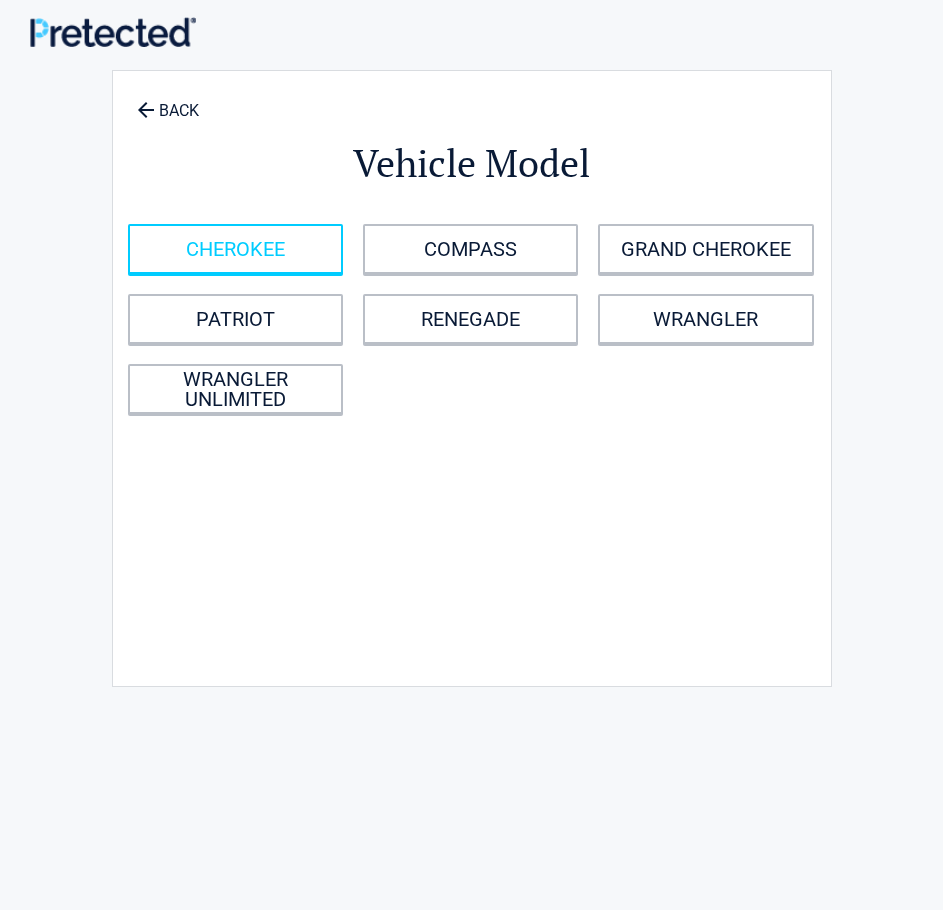 click on "CHEROKEE" at bounding box center (235, 249) 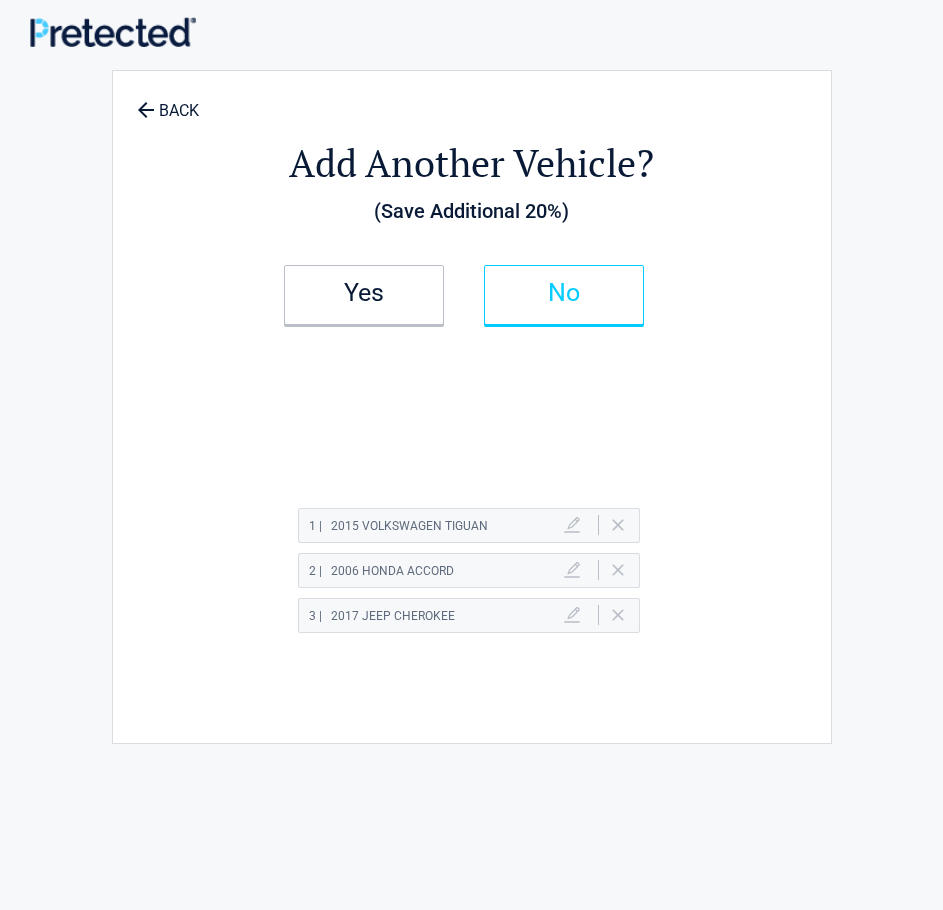 click on "No" at bounding box center [564, 295] 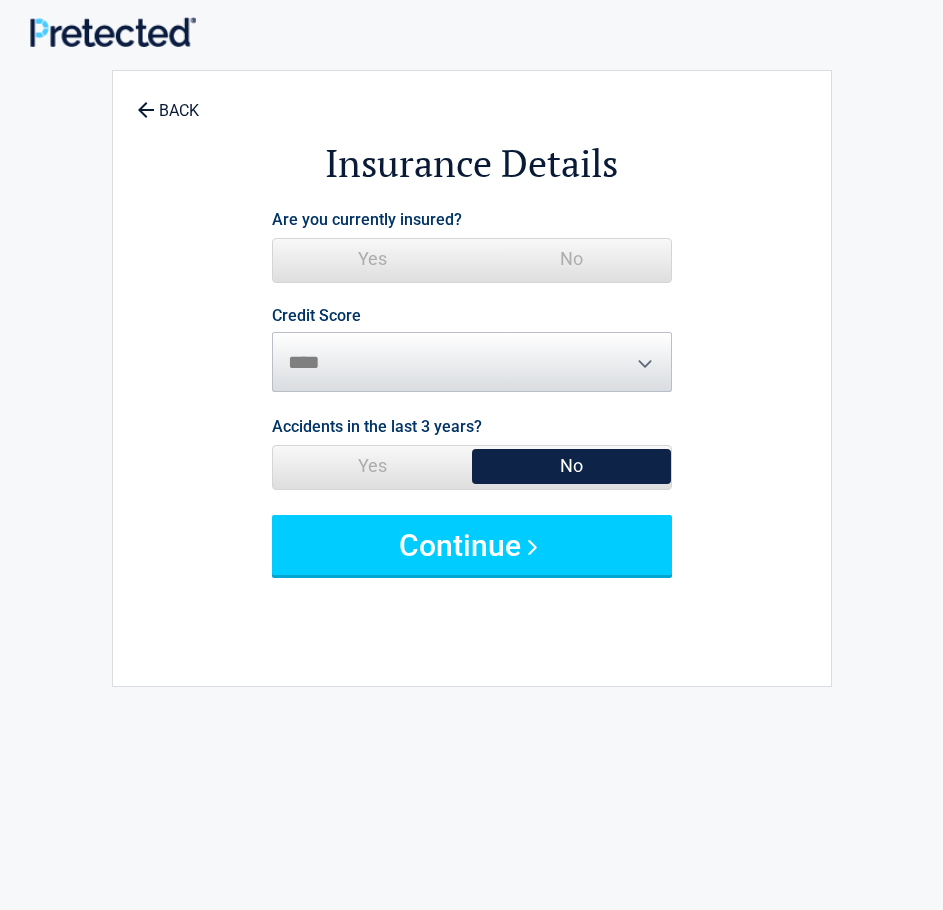 click on "Yes" at bounding box center [372, 259] 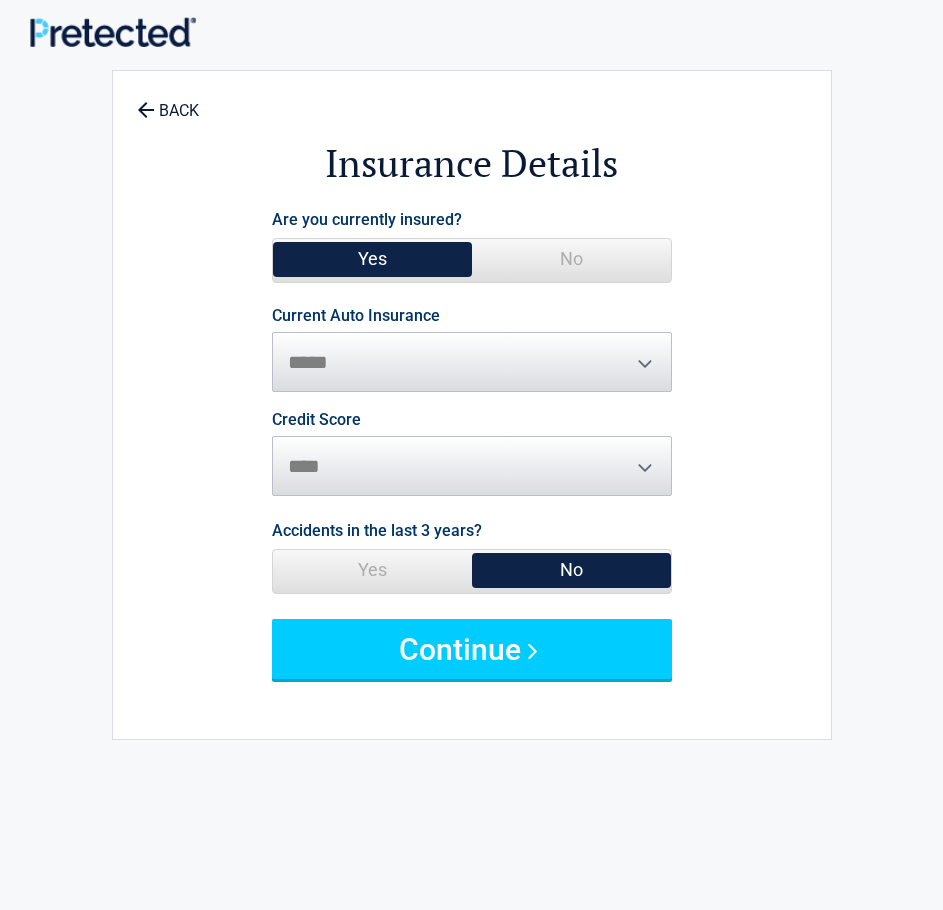 click on "**********" at bounding box center [472, 350] 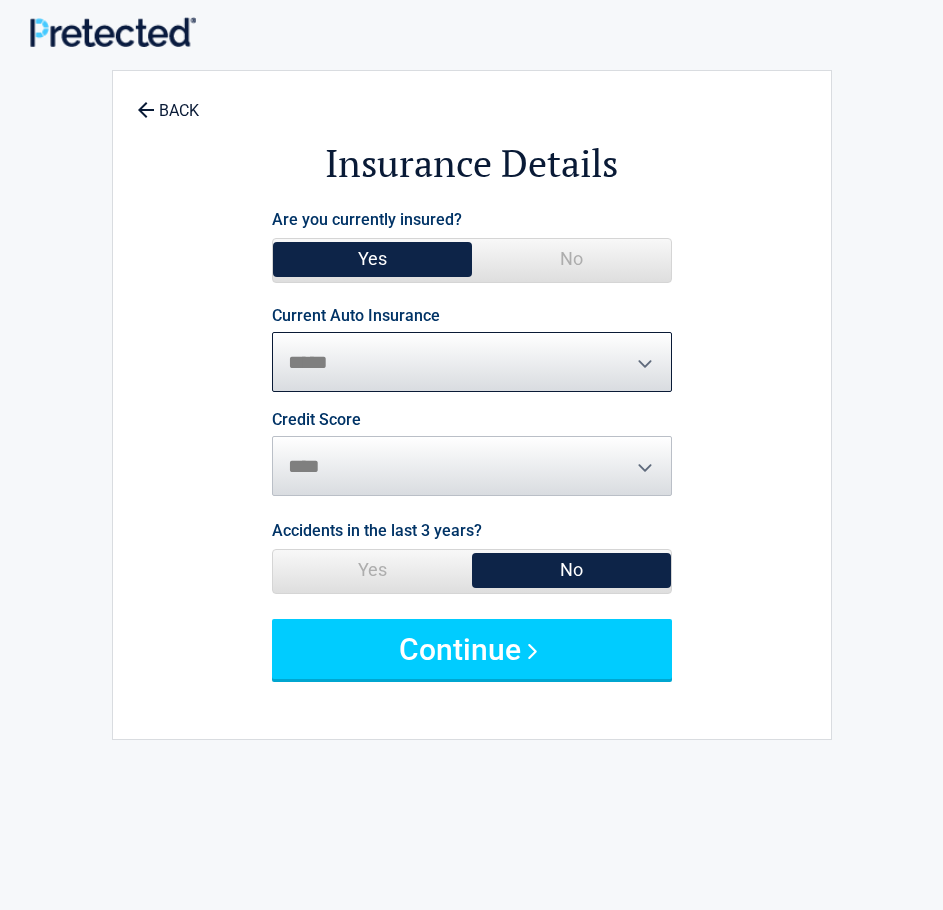 click on "**********" at bounding box center [472, 362] 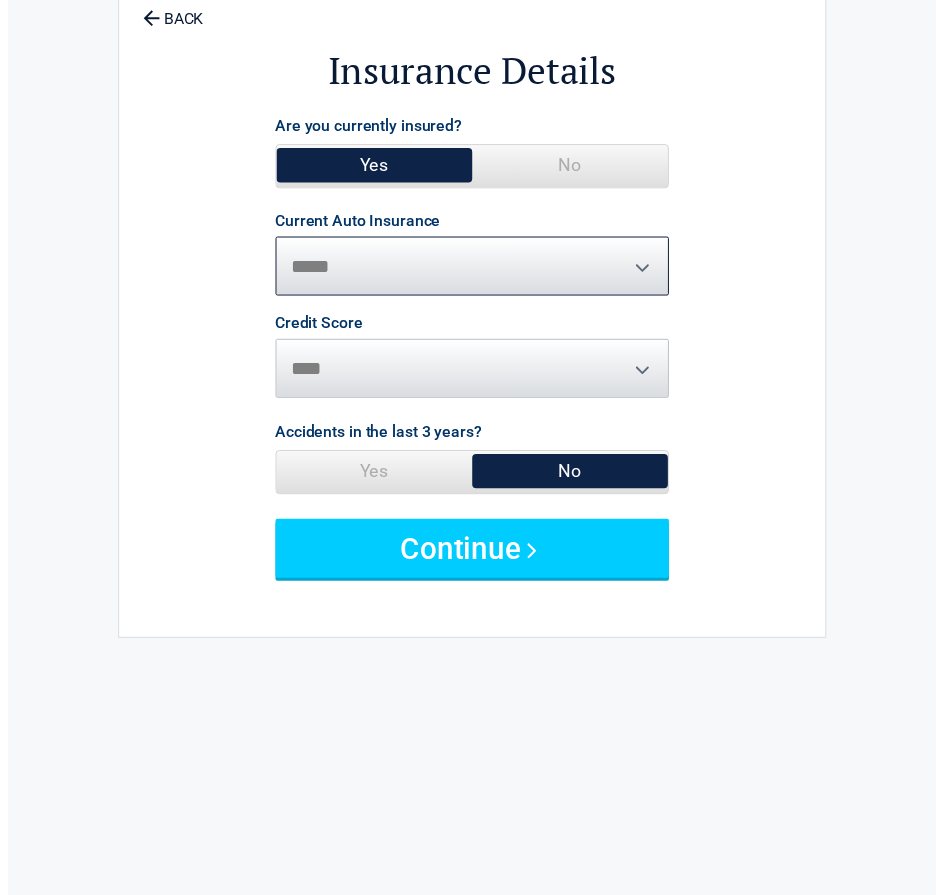scroll, scrollTop: 200, scrollLeft: 0, axis: vertical 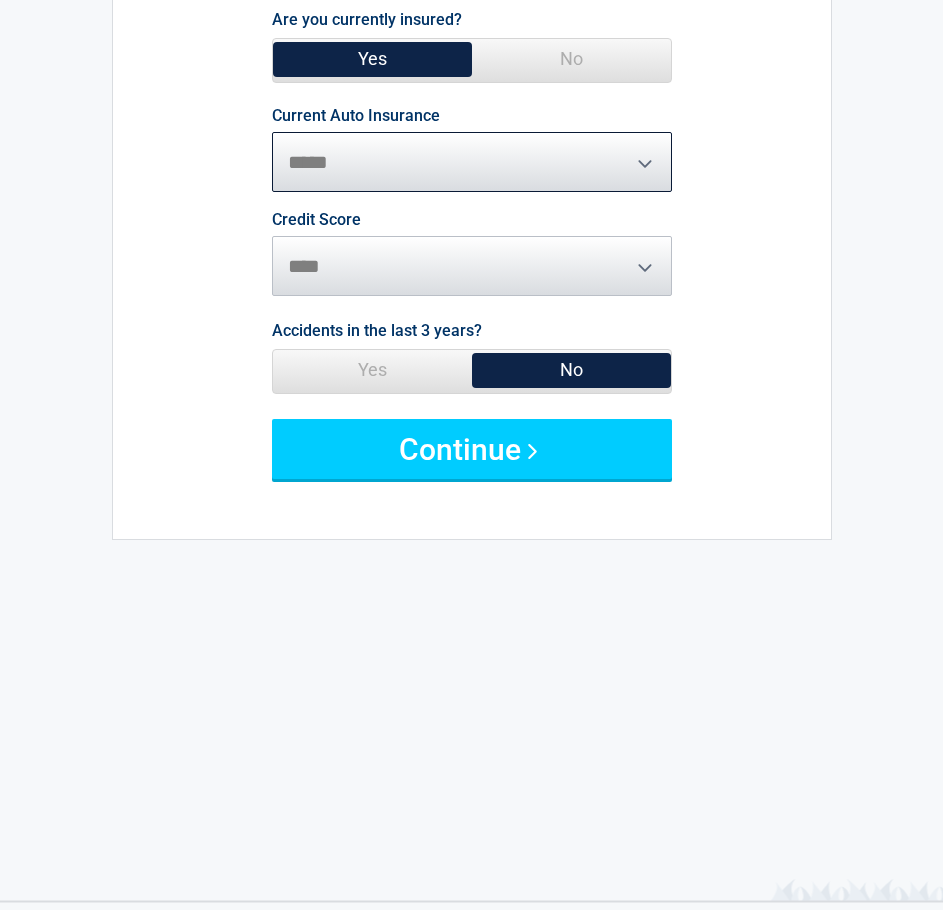 click on "**********" at bounding box center (472, 162) 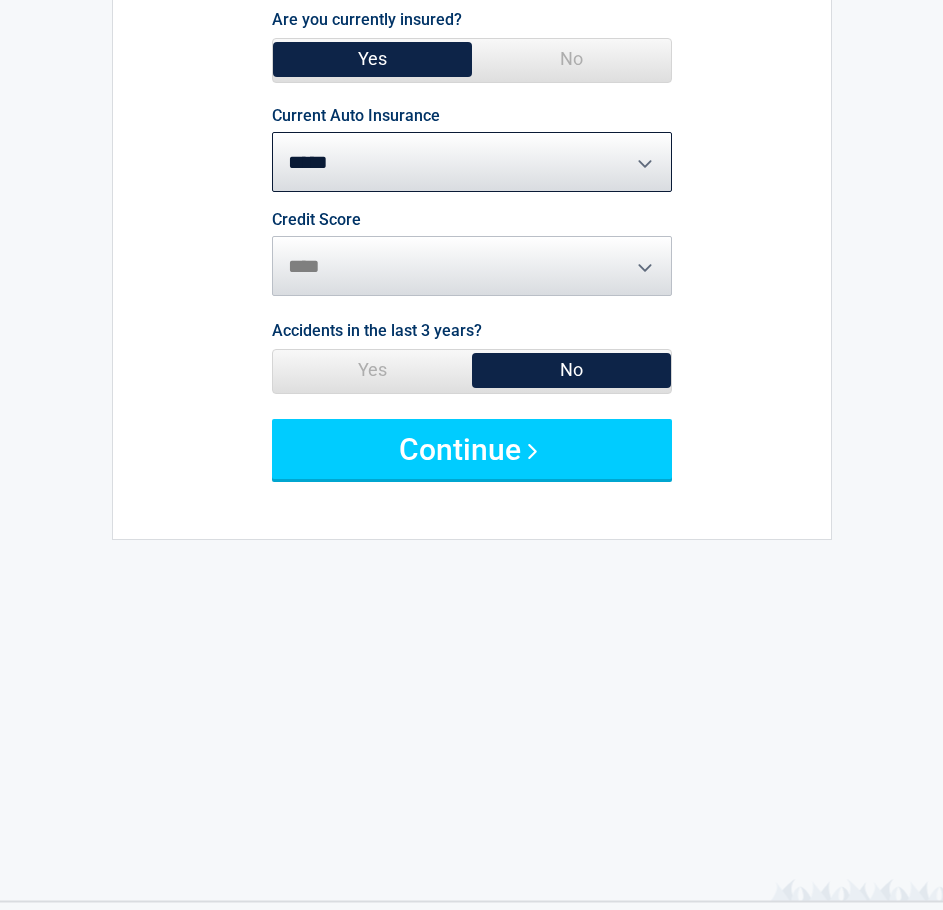 click on "Credit Score
*********
****
*******
****" at bounding box center [472, 254] 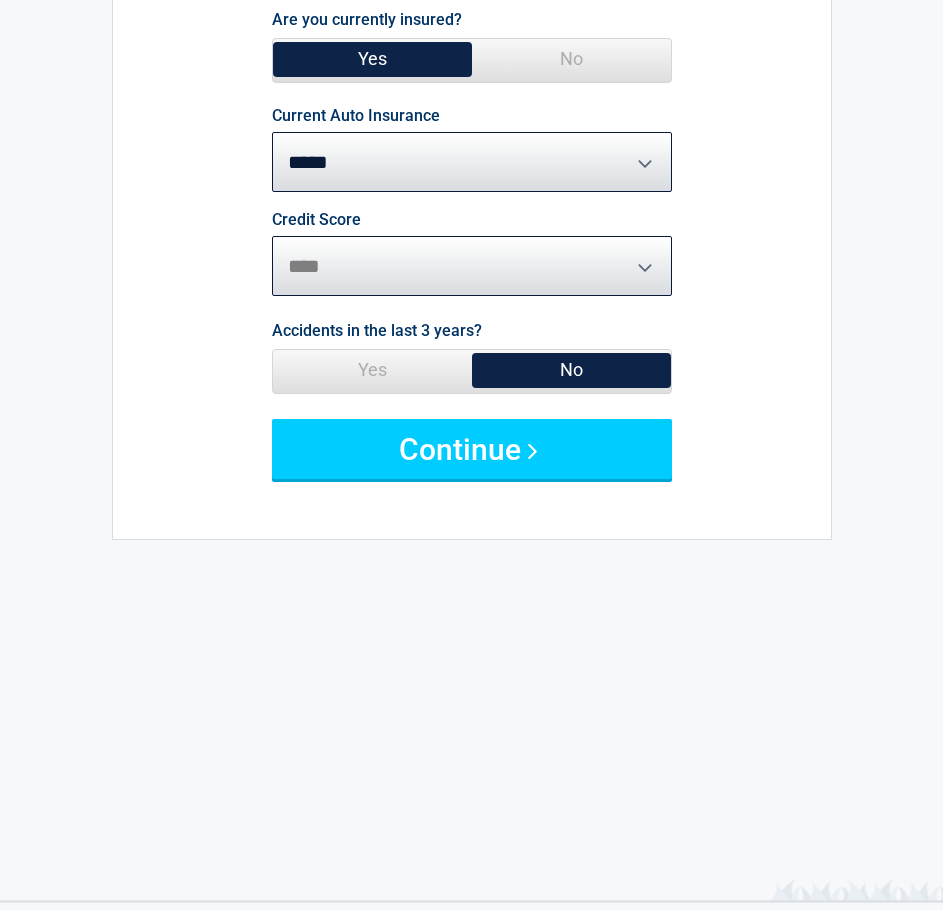 click on "*********
****
*******
****" at bounding box center [472, 266] 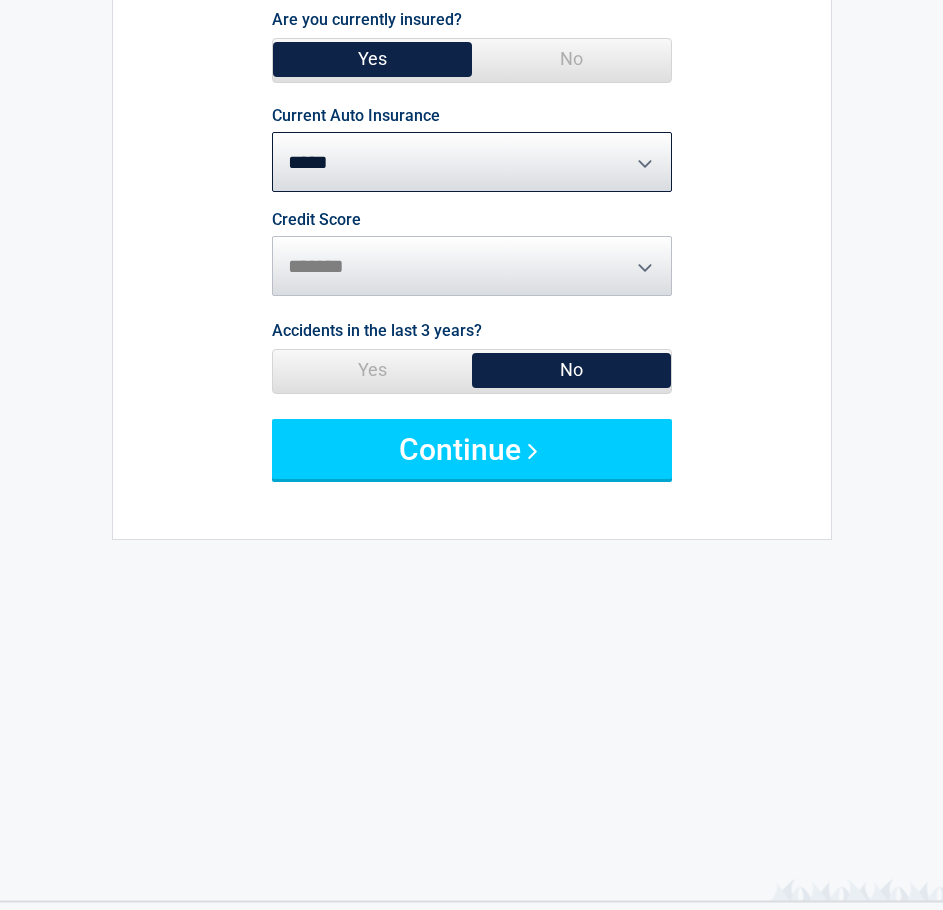 click on "No" at bounding box center (571, 370) 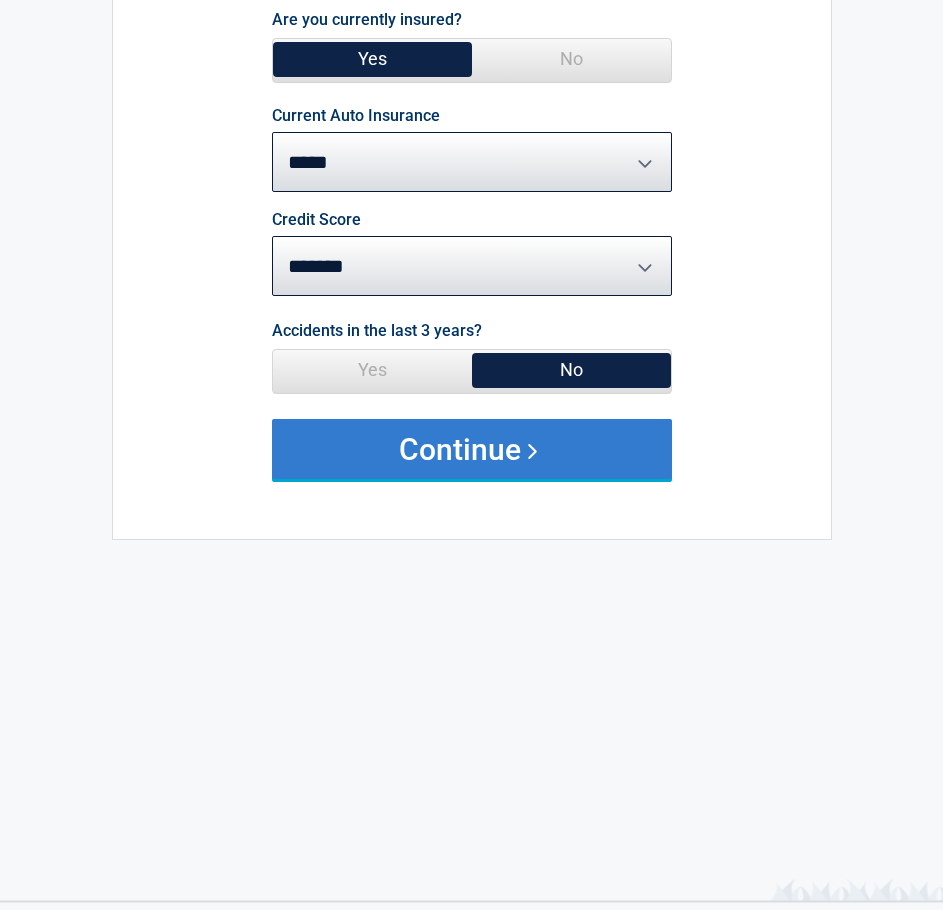 click on "Continue" at bounding box center [472, 449] 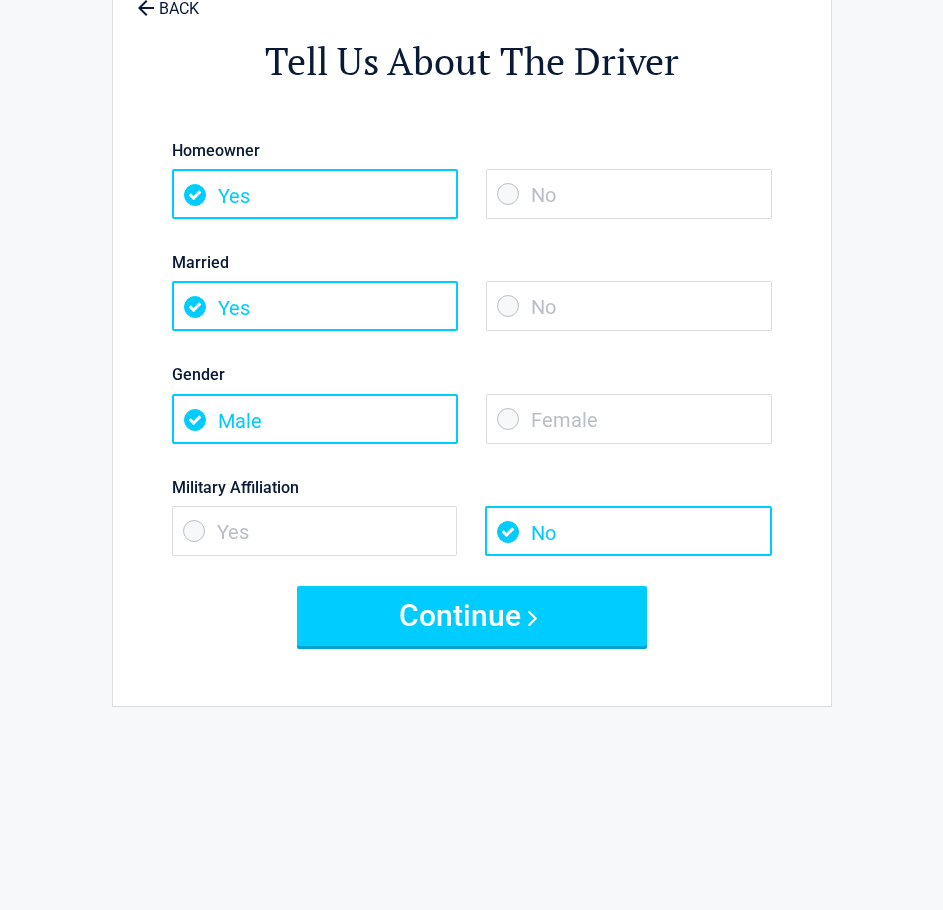 scroll, scrollTop: 0, scrollLeft: 0, axis: both 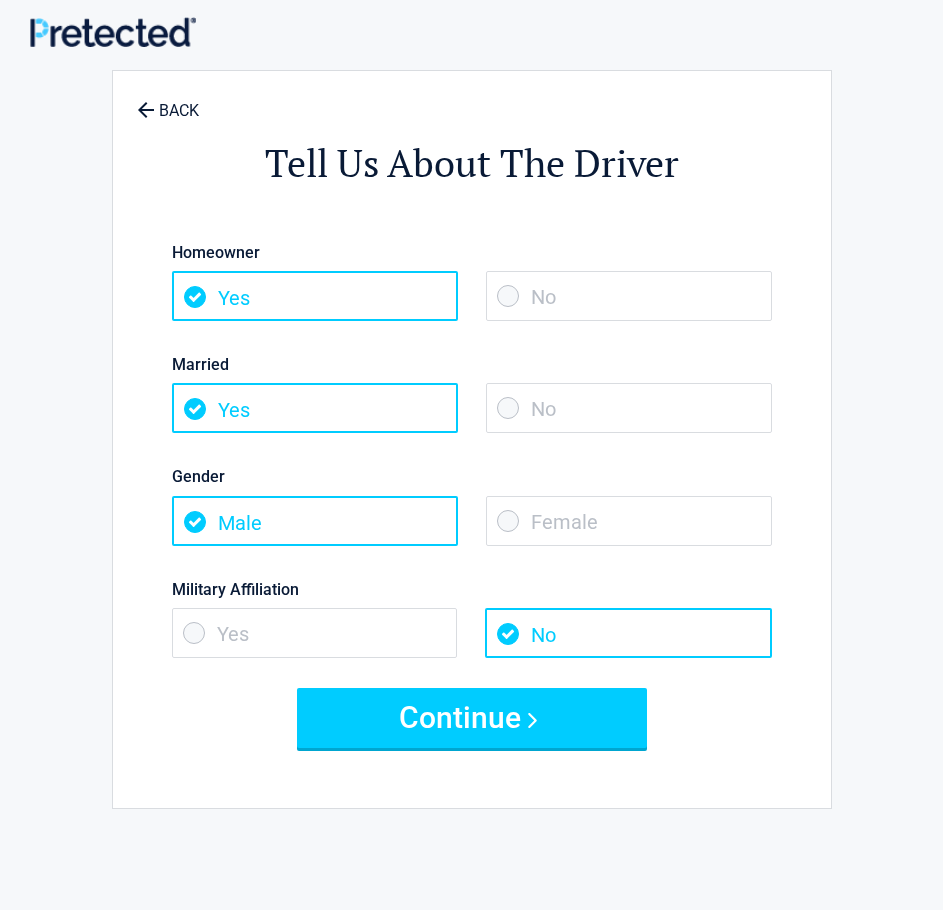 click on "No" at bounding box center [629, 296] 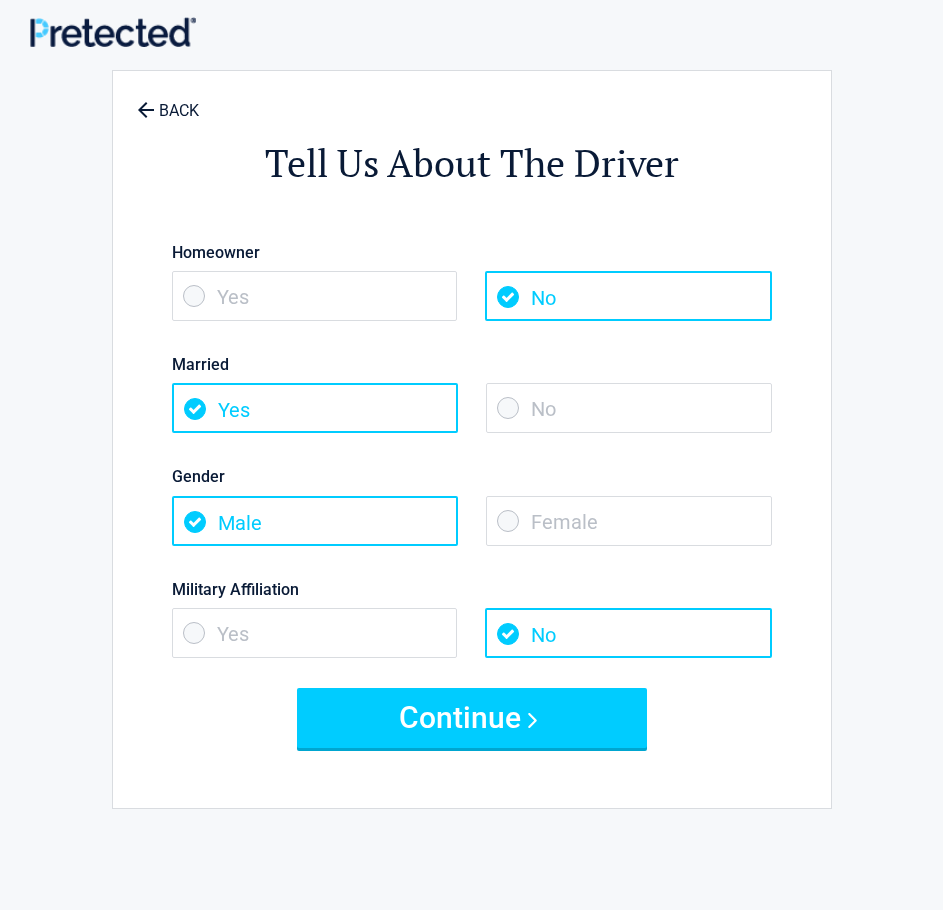click on "No" at bounding box center (629, 408) 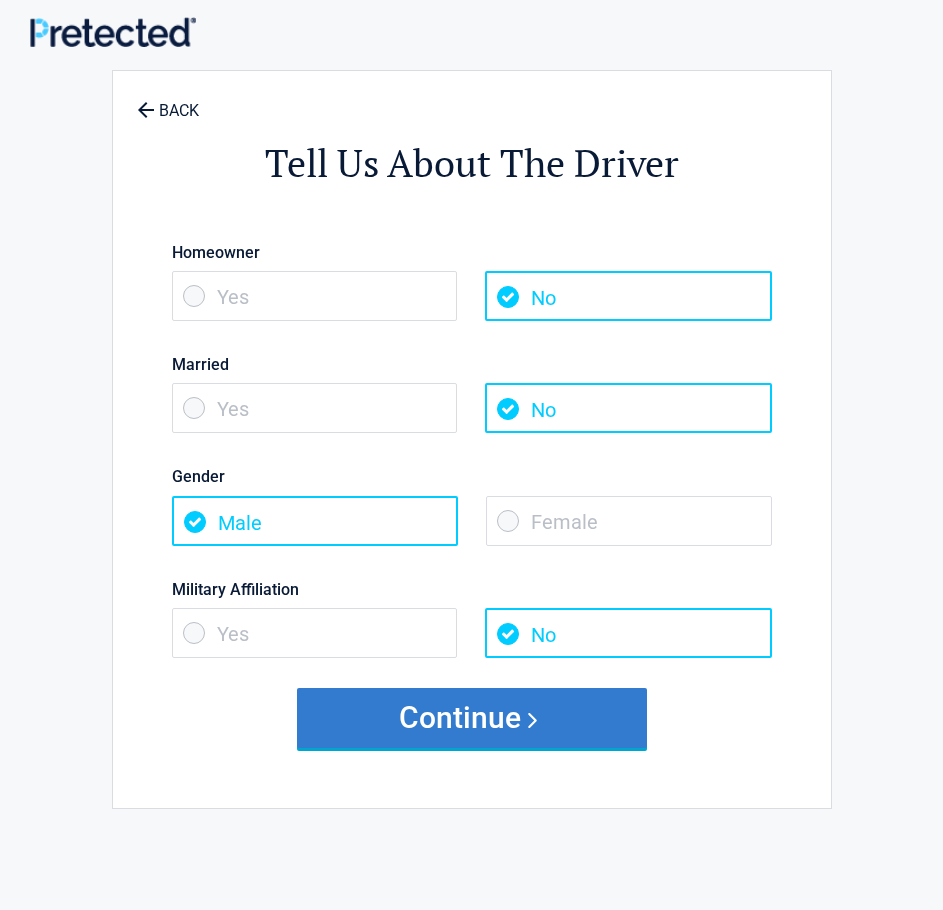 click on "Continue" at bounding box center (472, 718) 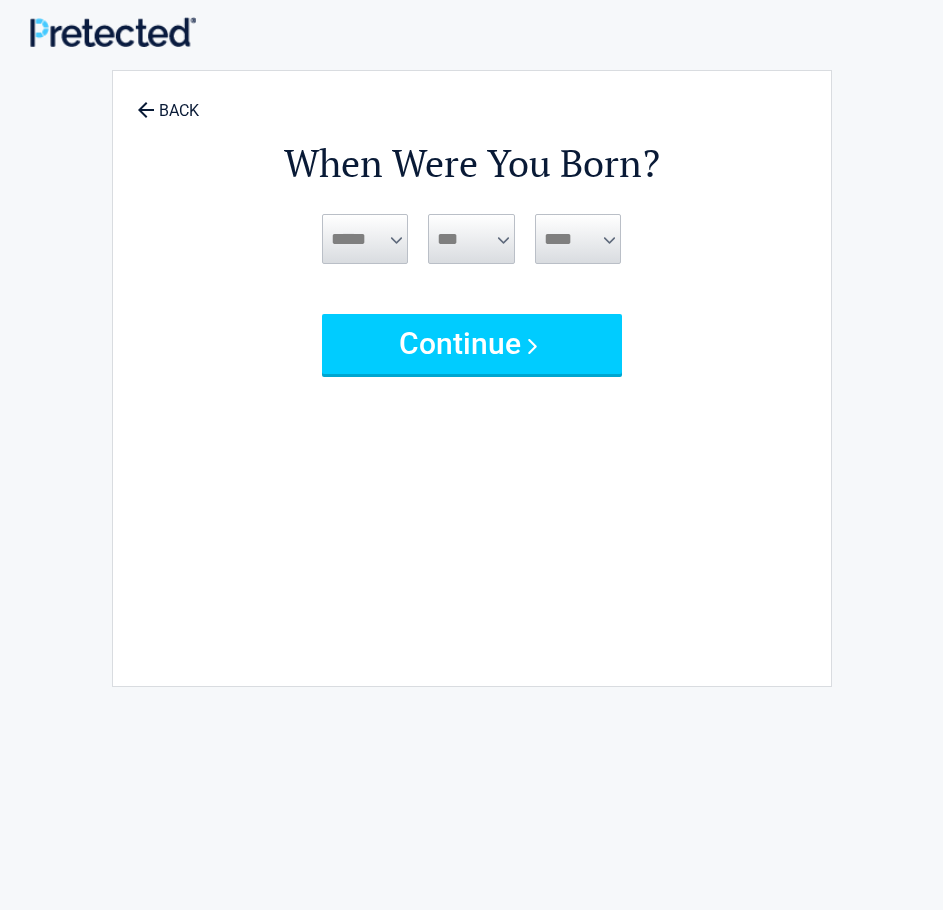 click on "*****
***
***
***
***
***
***
***
***
***
***
***
***" at bounding box center [365, 239] 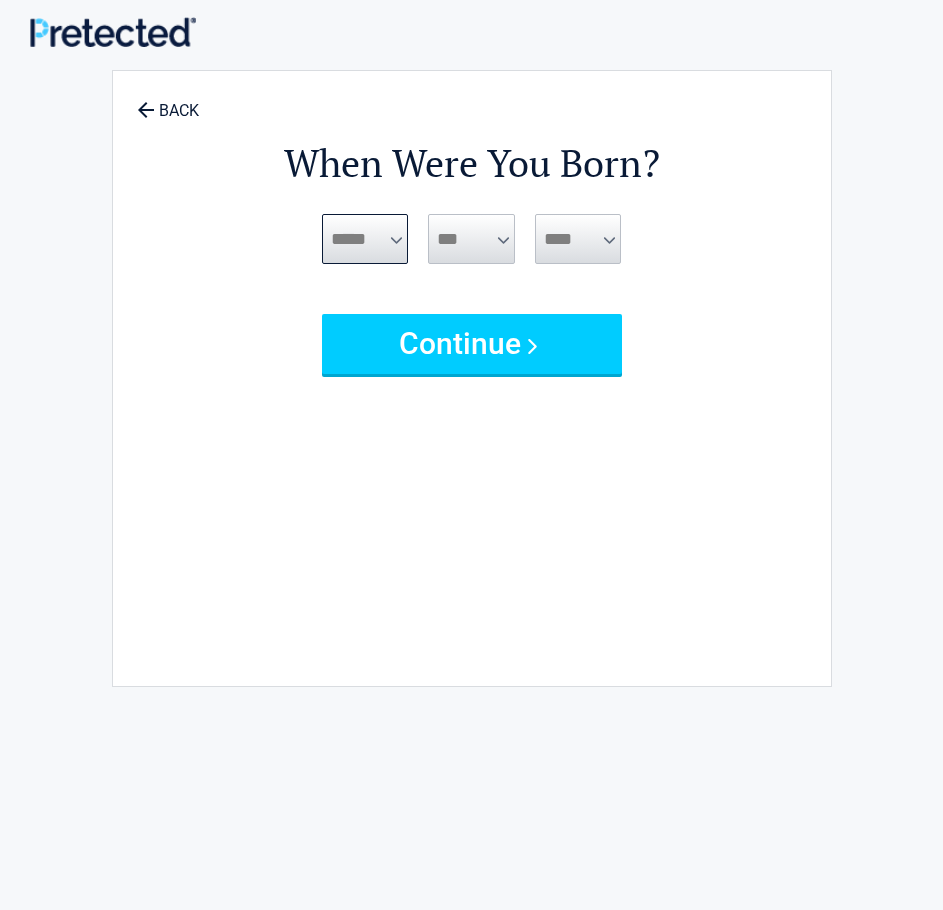 click on "*****
***
***
***
***
***
***
***
***
***
***
***
***" at bounding box center (365, 239) 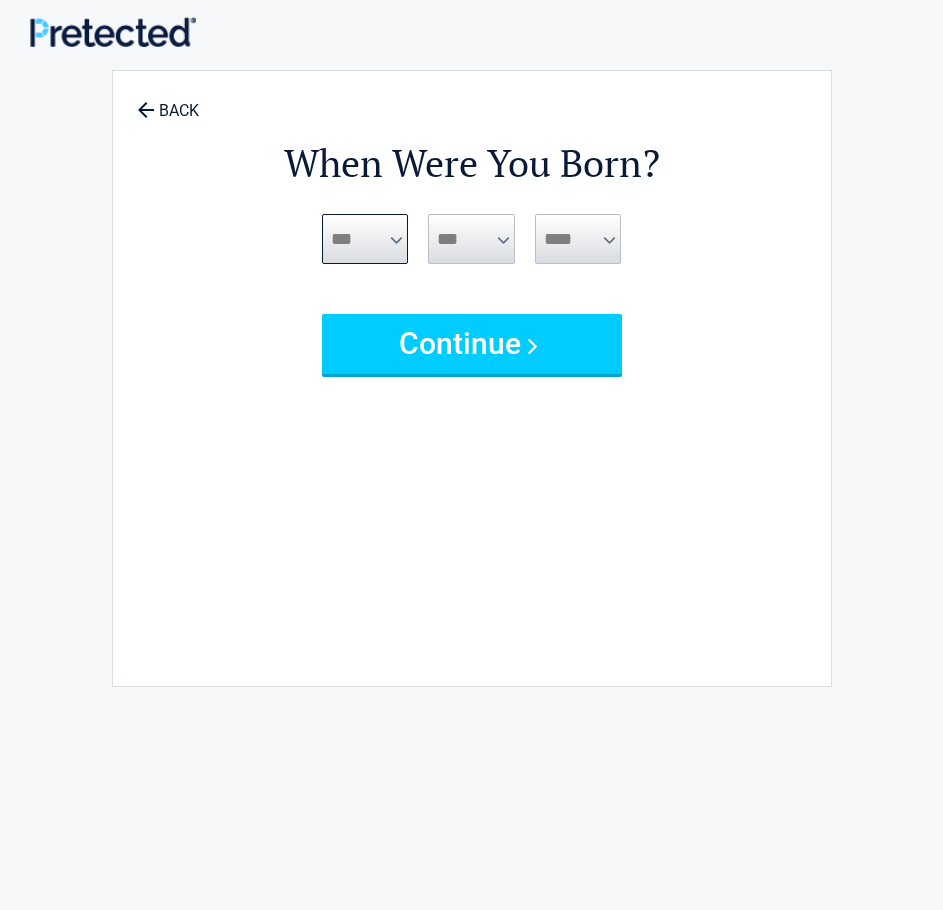click on "*****
***
***
***
***
***
***
***
***
***
***
***
***" at bounding box center [365, 239] 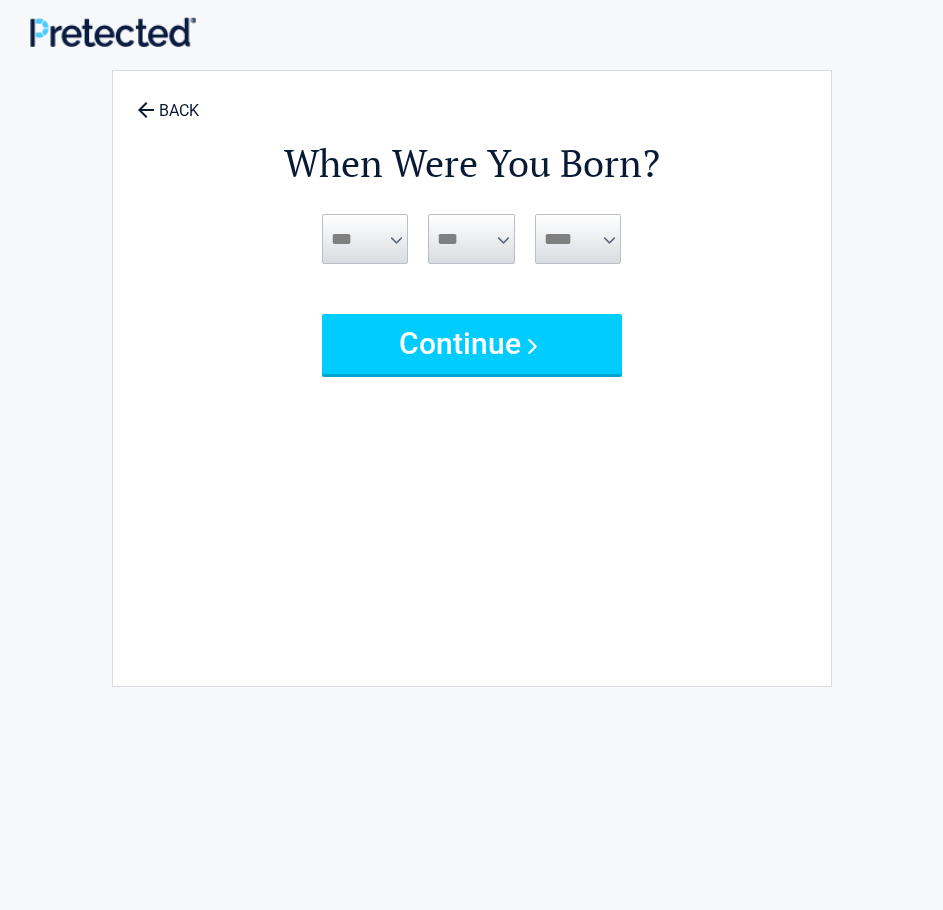 click on "*** * * * * * * * * * ** ** ** ** ** ** ** ** ** ** ** ** ** ** ** ** ** ** ** ** ** **" at bounding box center (471, 239) 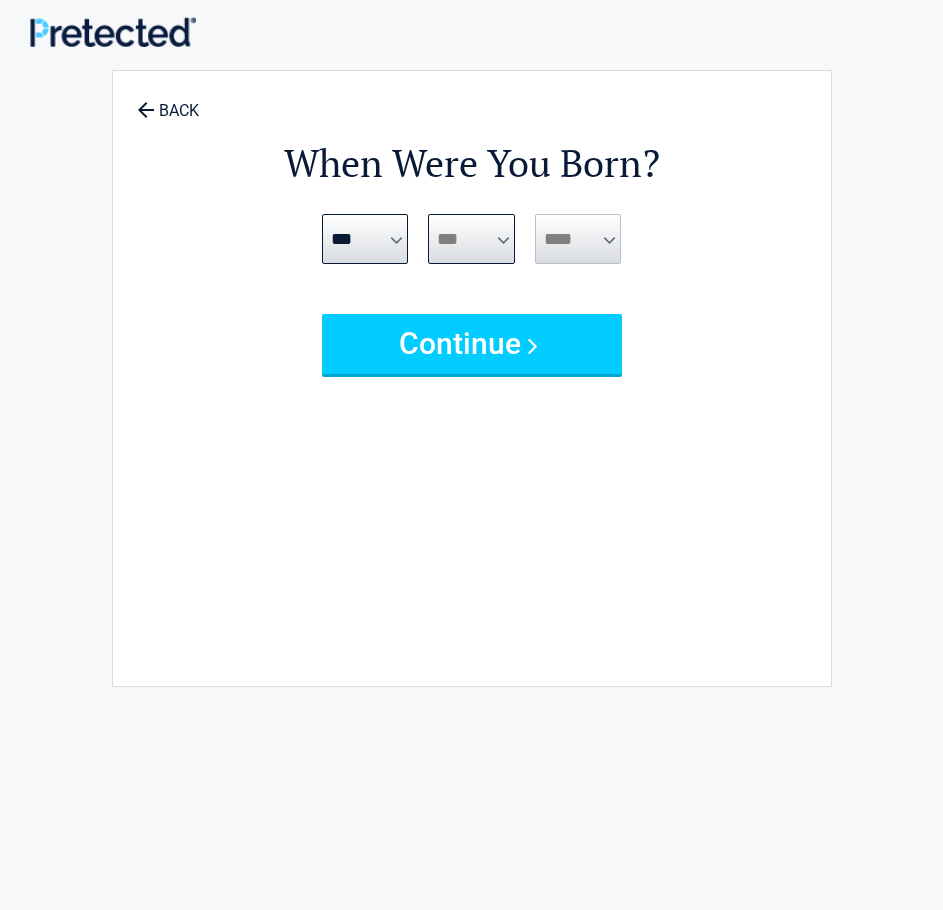 click on "*** * * * * * * * * * ** ** ** ** ** ** ** ** ** ** ** ** ** ** ** ** ** ** ** ** ** **" at bounding box center [471, 239] 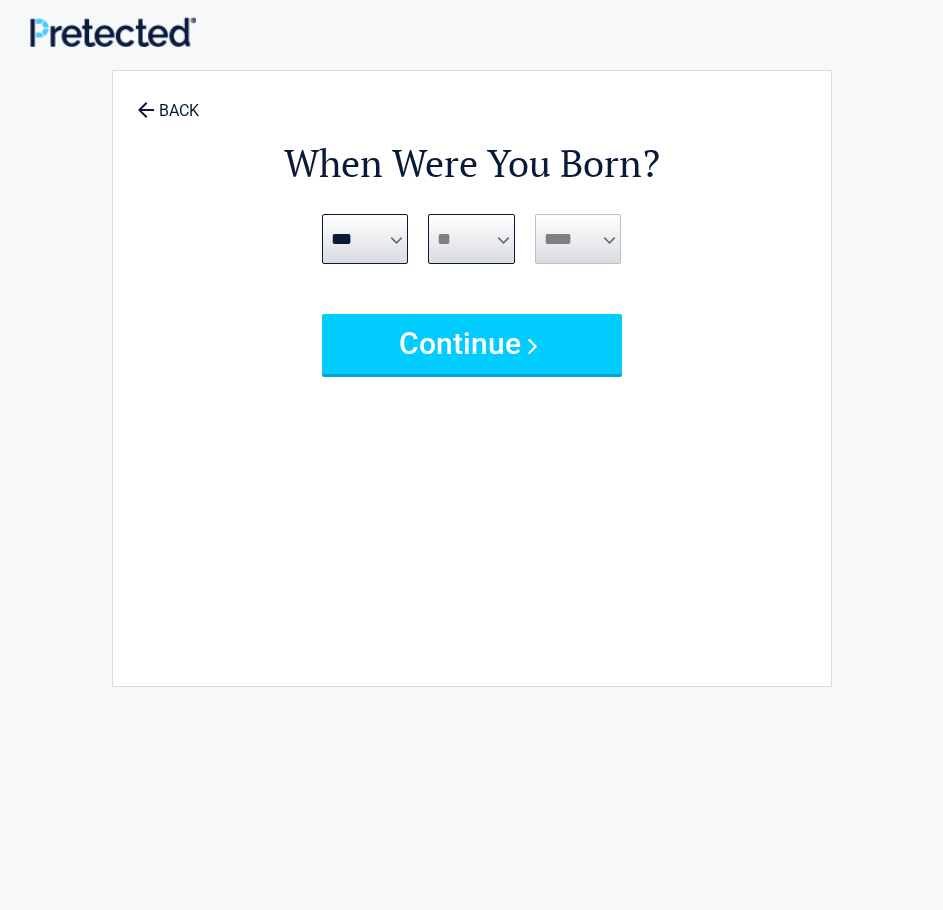 click on "*** * * * * * * * * * ** ** ** ** ** ** ** ** ** ** ** ** ** ** ** ** ** ** ** ** ** **" at bounding box center (471, 239) 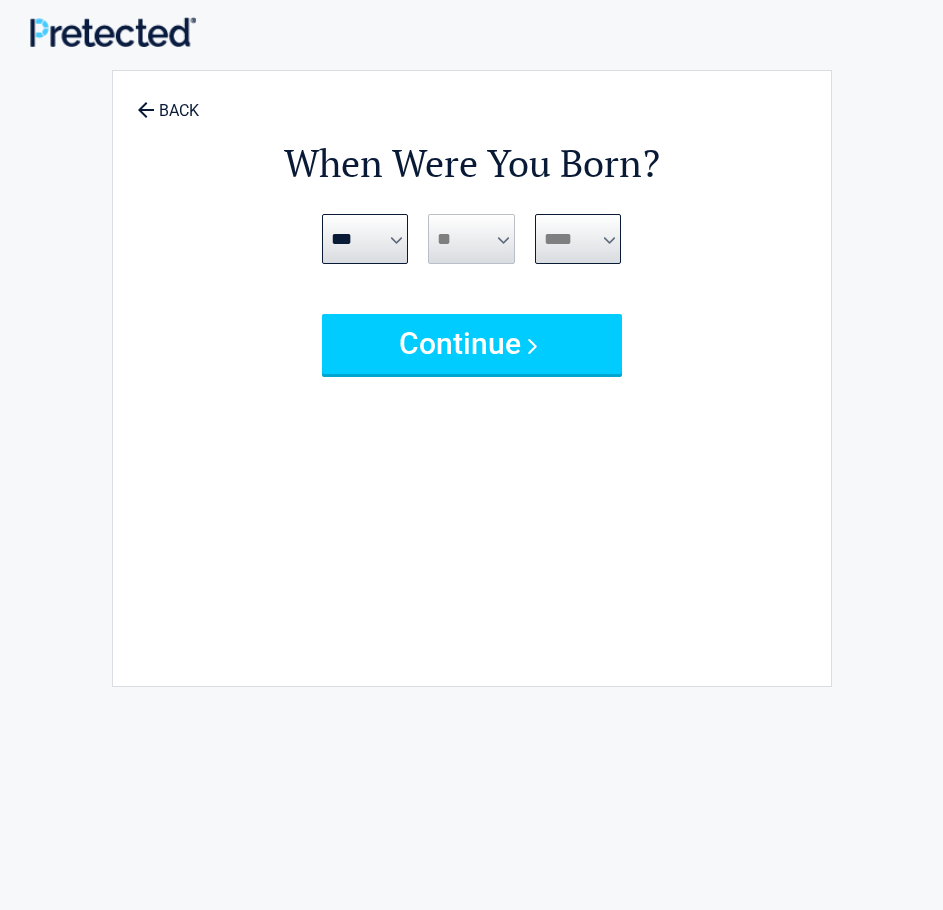 click on "****
****
****
****
****
****
****
****
****
****
****
****
****
****
****
****
****
****
****
****
****
****
****
****
****
****
****
****
****
****
****
****
****
****
****
****
****
****
****
****
****
****
****
****
****
****
****
****
****
****
****
****
****
****
****
****
****
****
****
****
****
****
****
****" at bounding box center [578, 239] 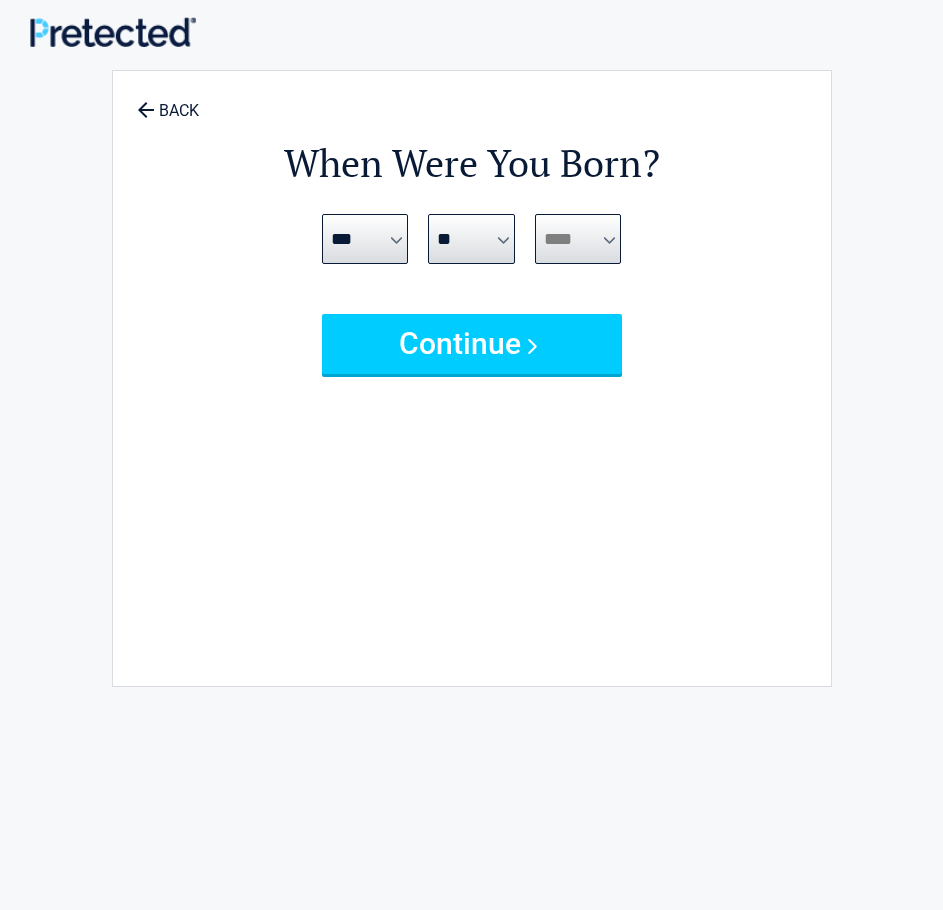 select on "****" 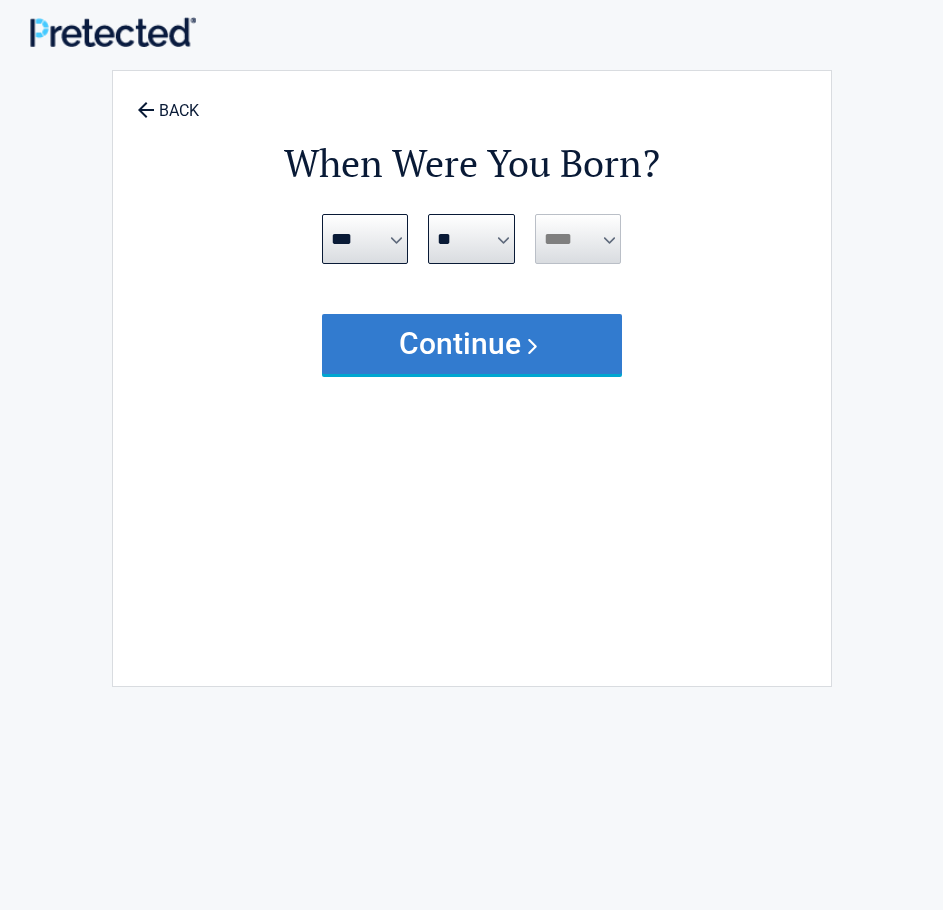 click on "Continue" at bounding box center [472, 344] 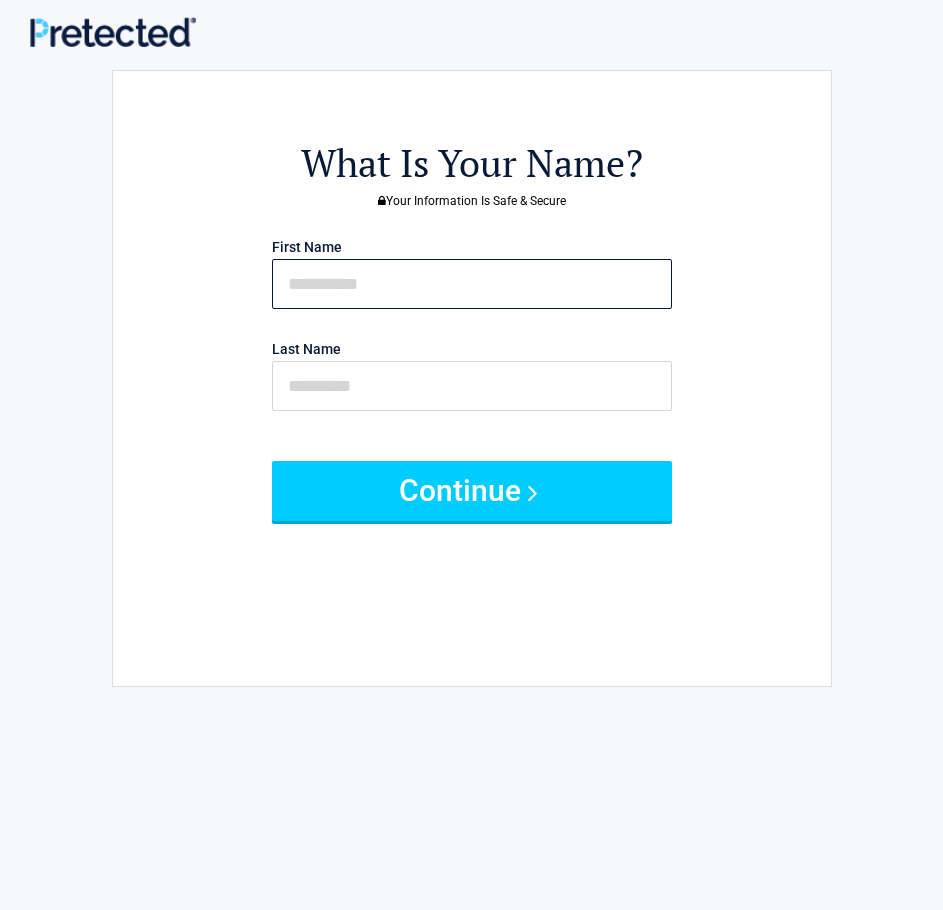 click at bounding box center [472, 284] 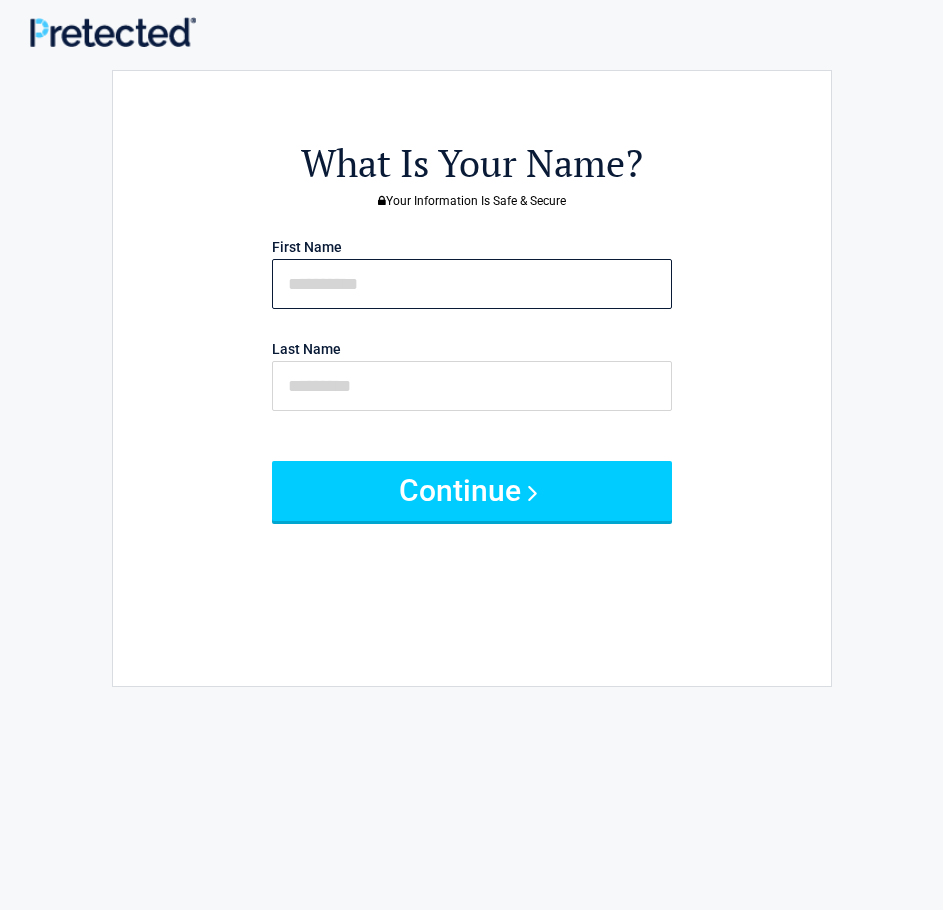 type on "*" 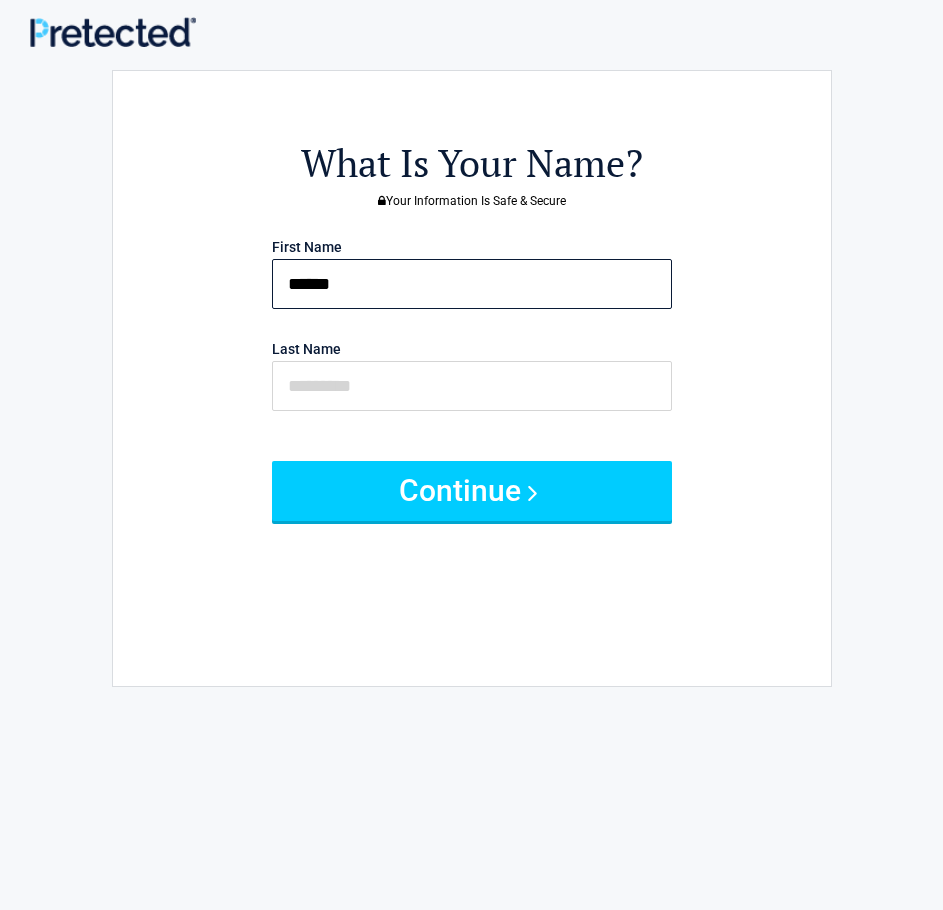 type on "**********" 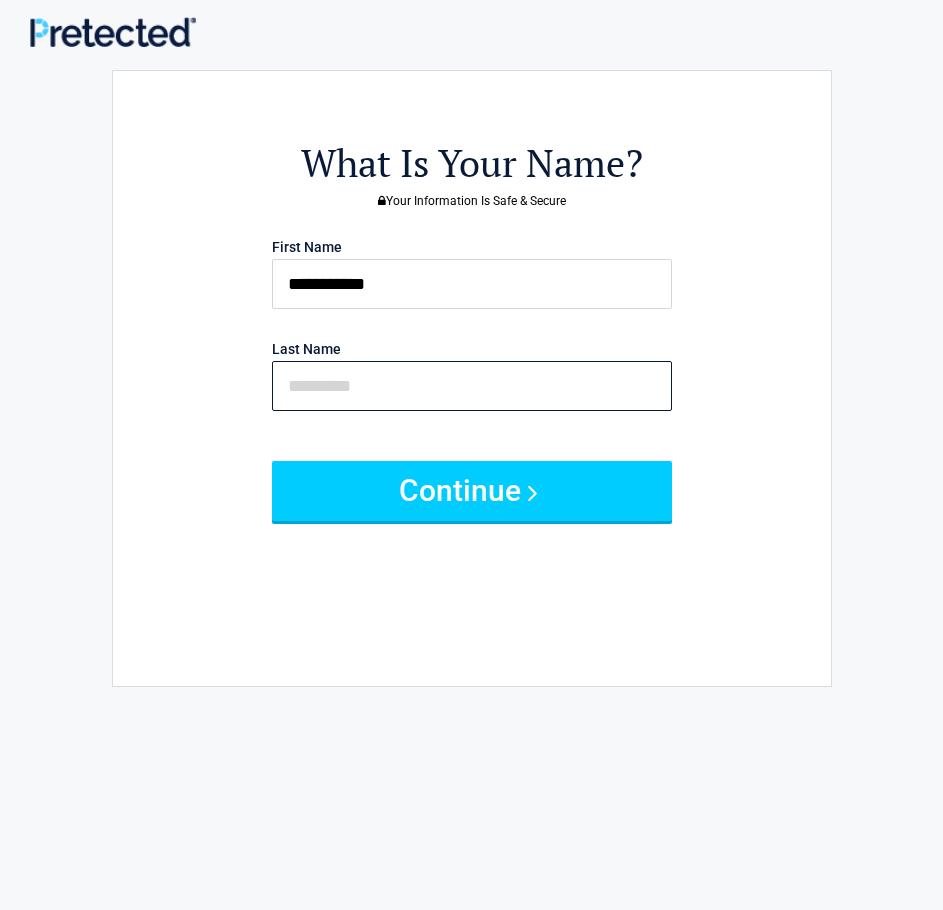 click at bounding box center (472, 386) 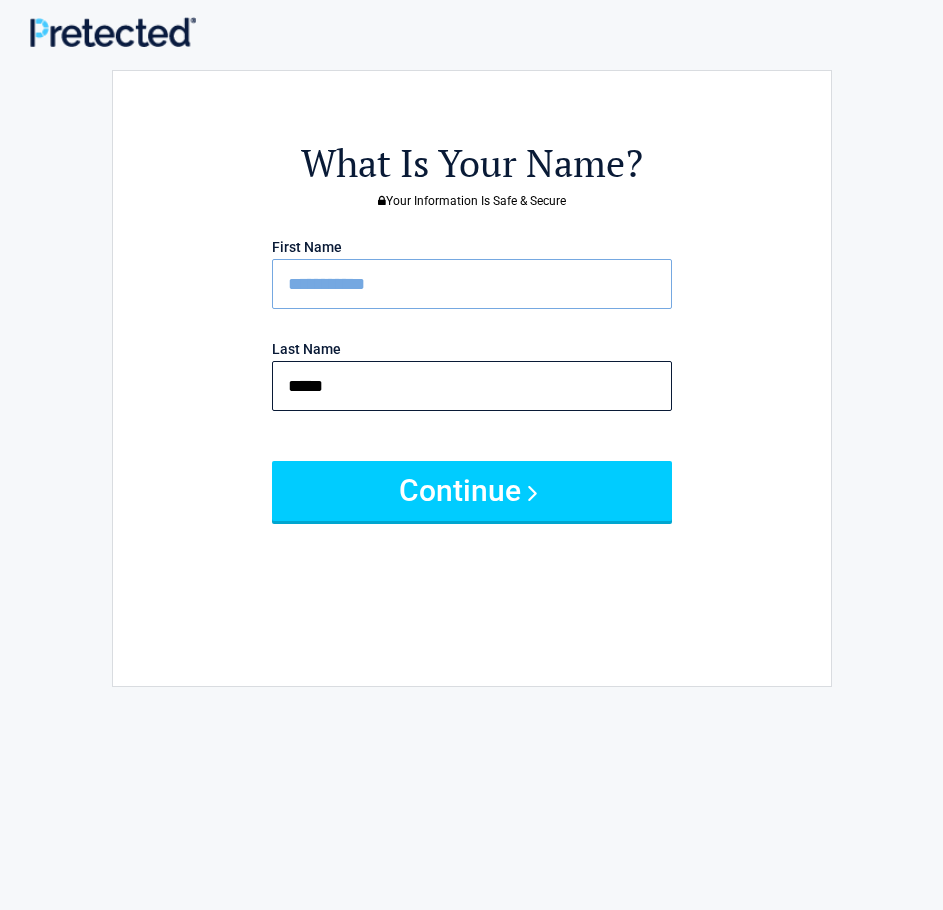 type on "*****" 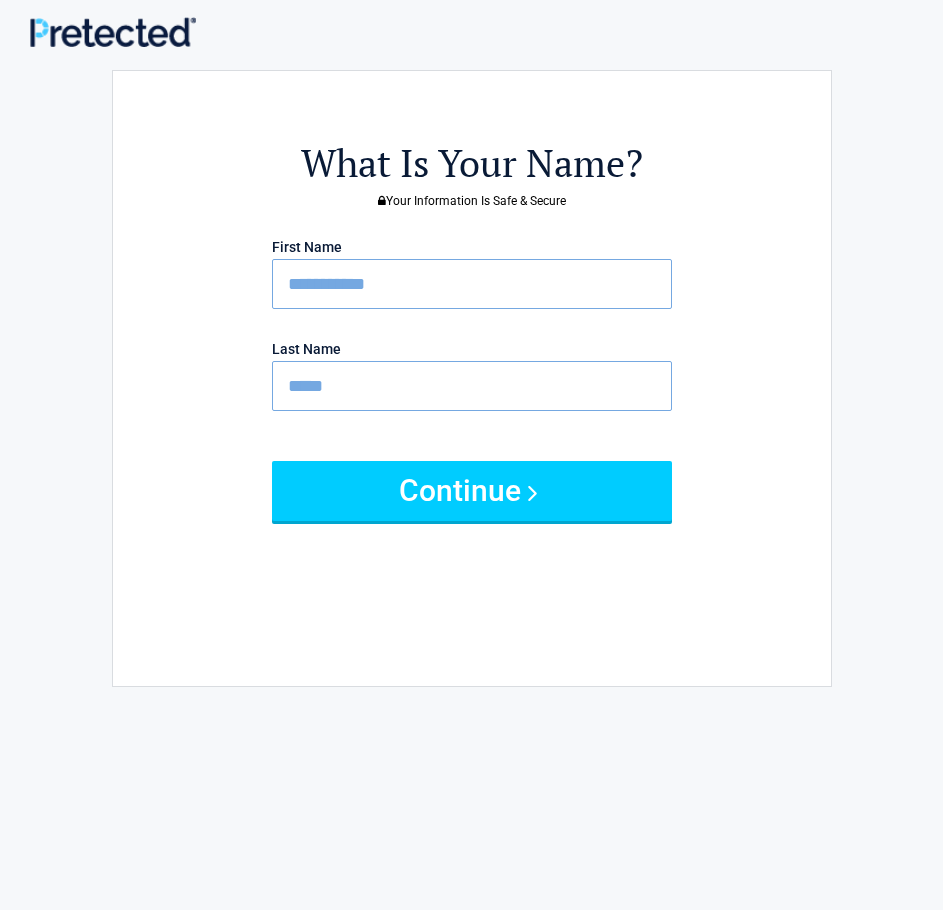 click on "**********" at bounding box center [472, 368] 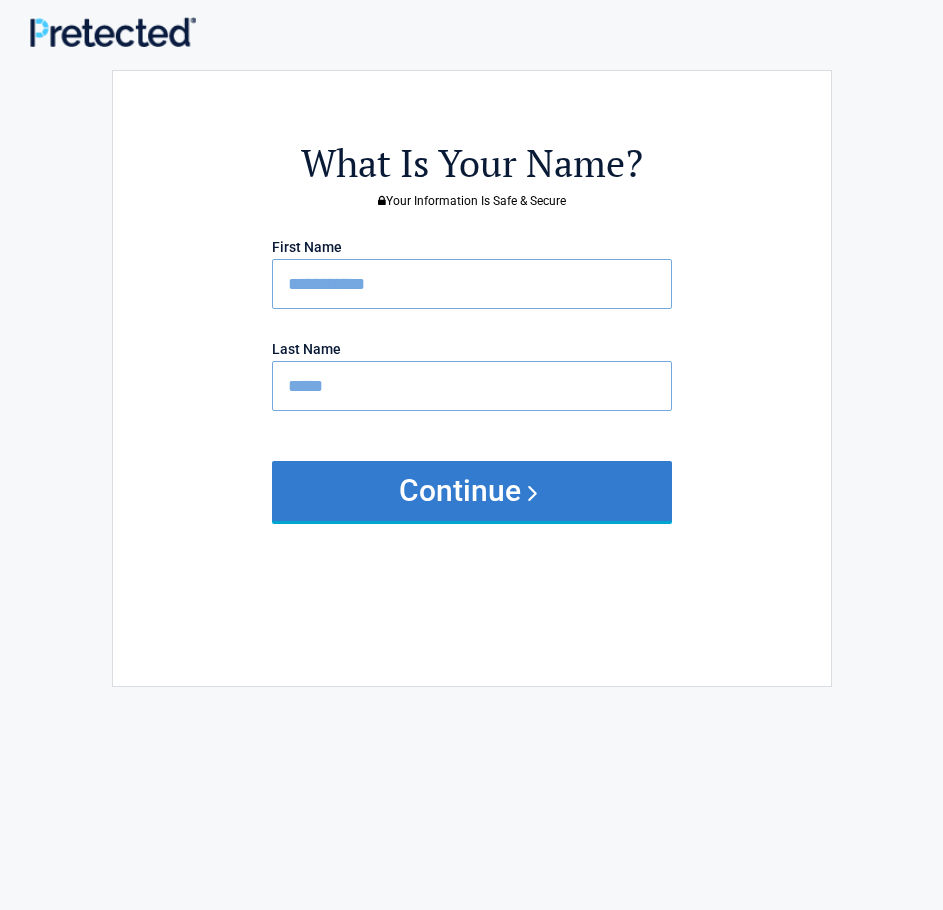 click on "Continue" at bounding box center (472, 491) 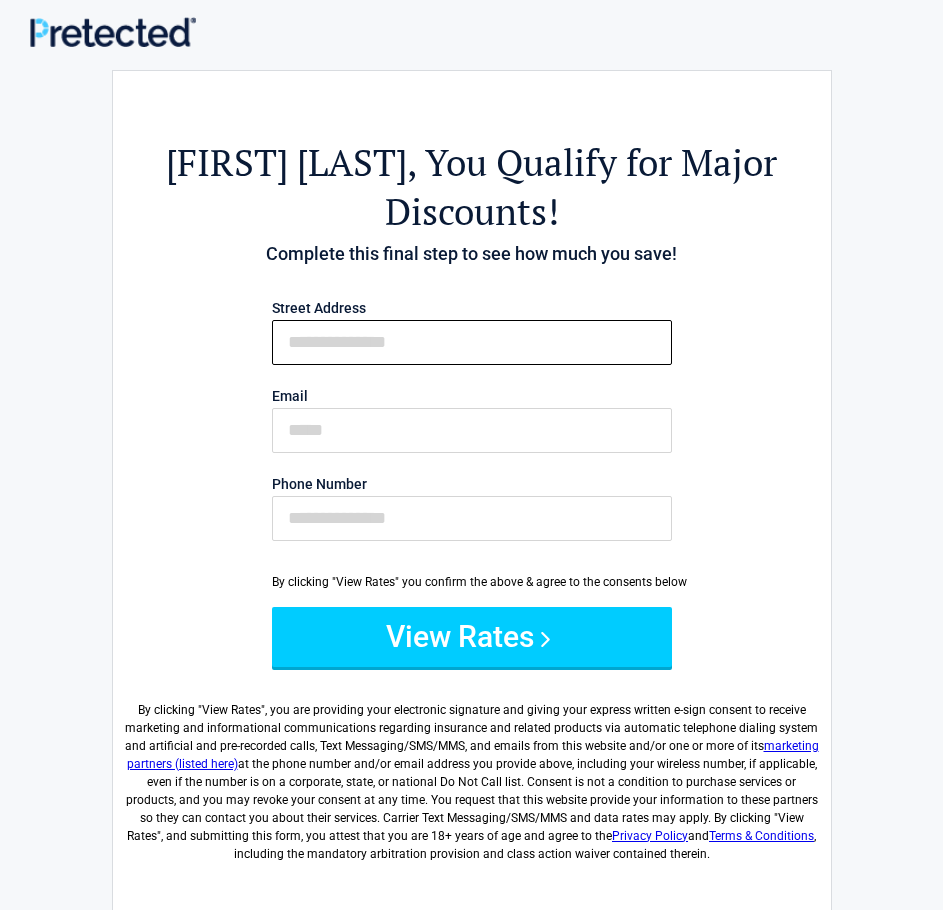 click on "First Name" at bounding box center [472, 342] 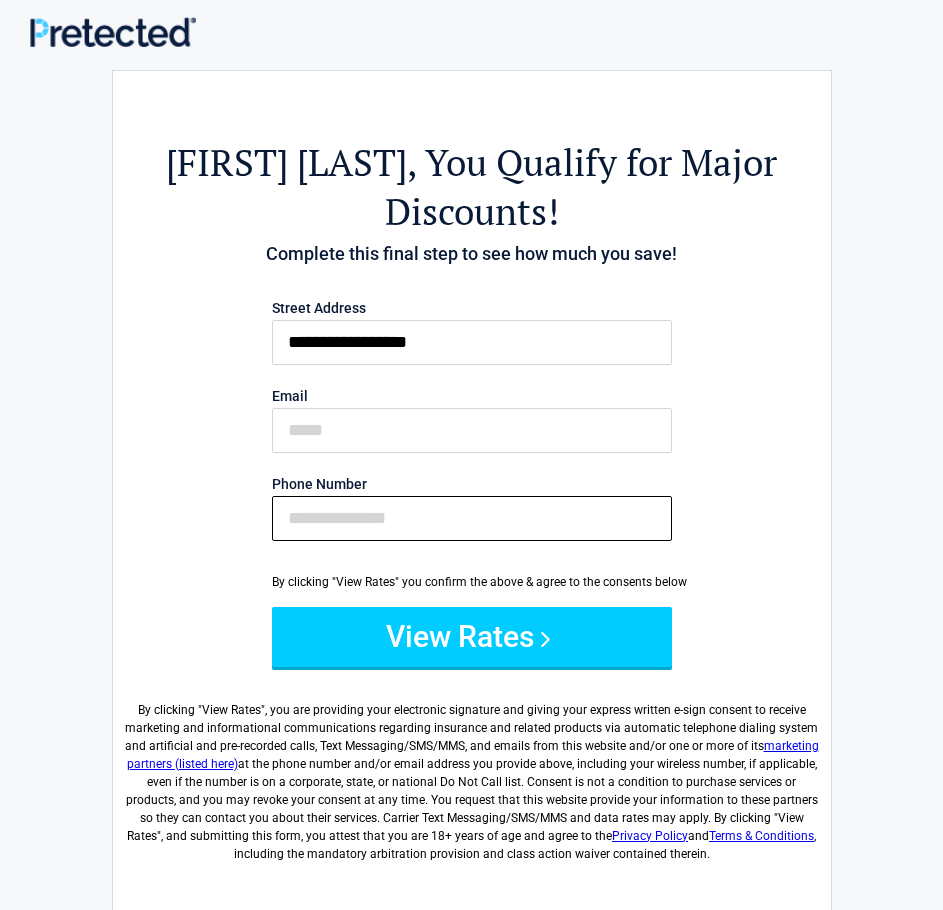 type on "**********" 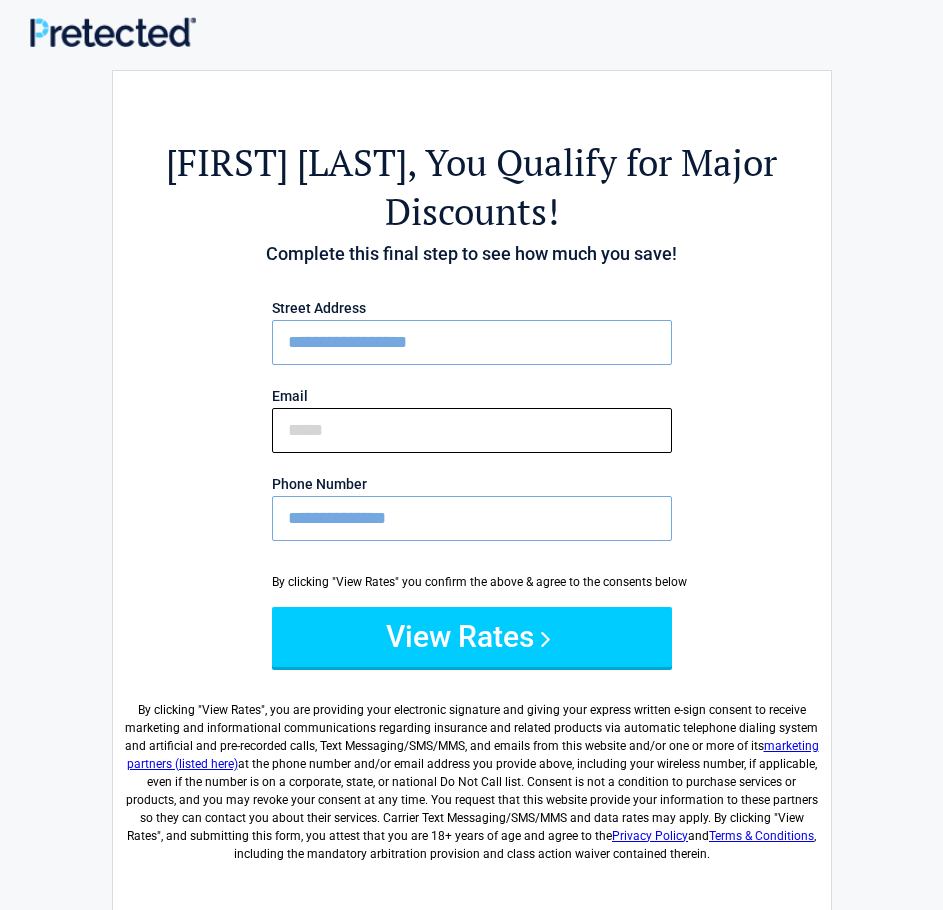 click on "Email" at bounding box center (472, 430) 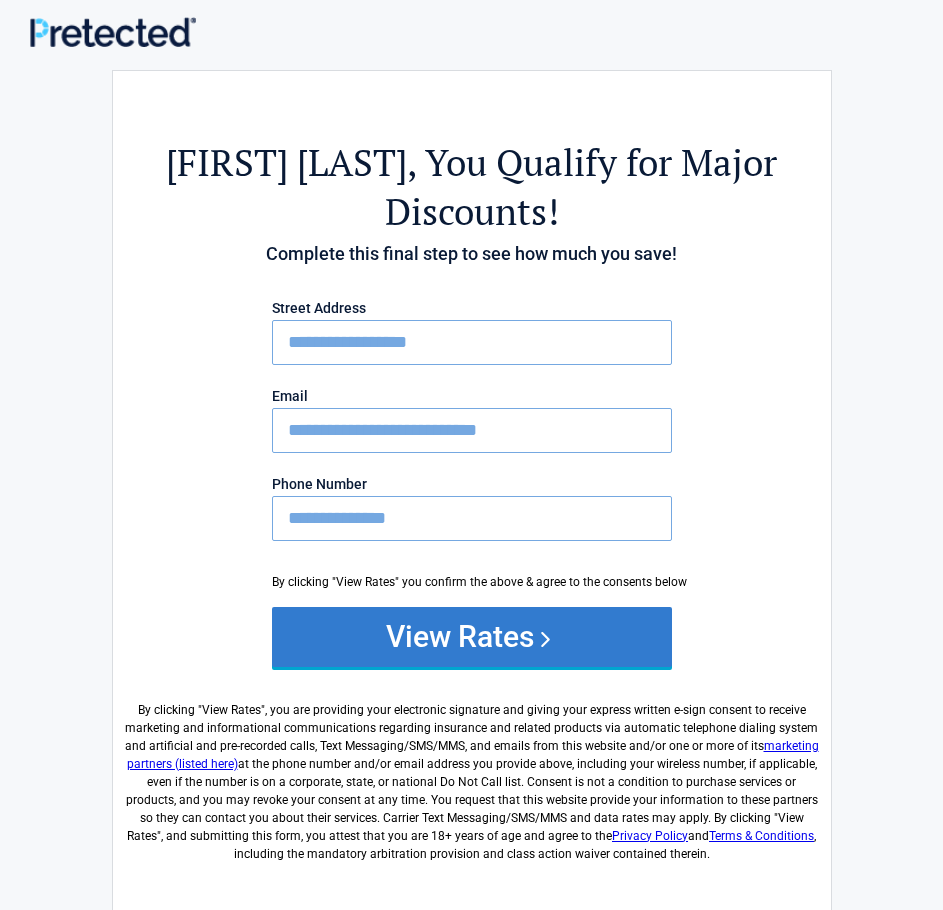 click on "View Rates" at bounding box center [472, 637] 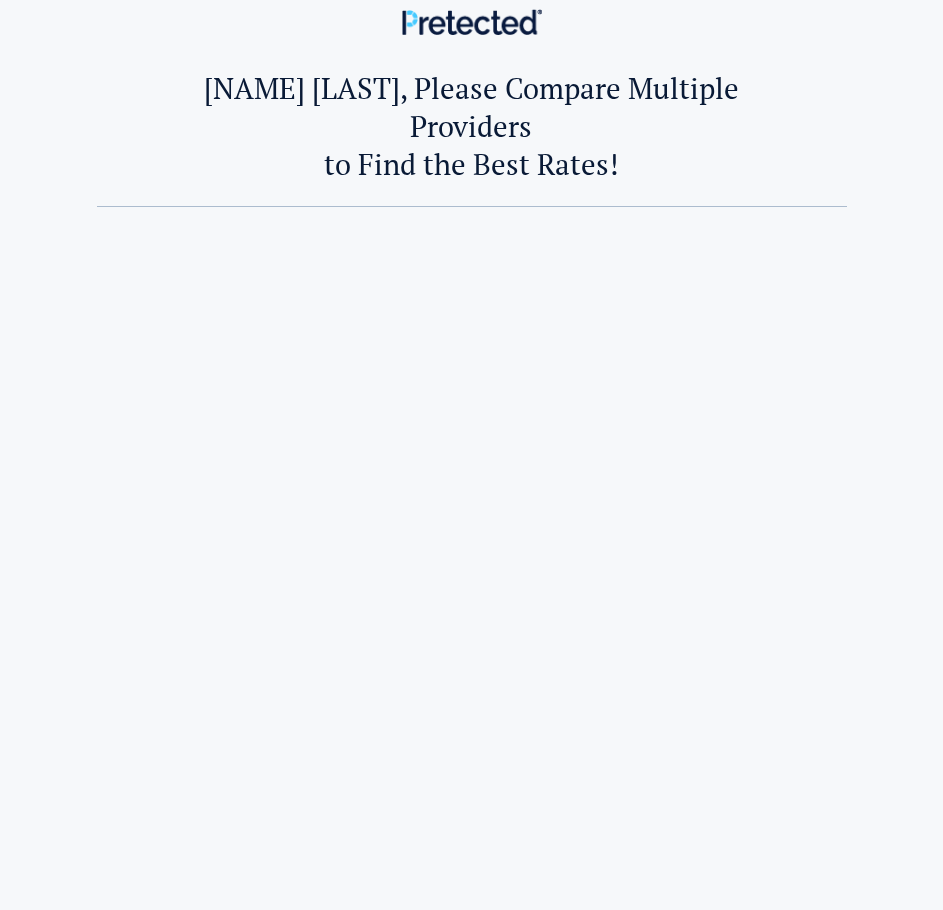 scroll, scrollTop: 0, scrollLeft: 0, axis: both 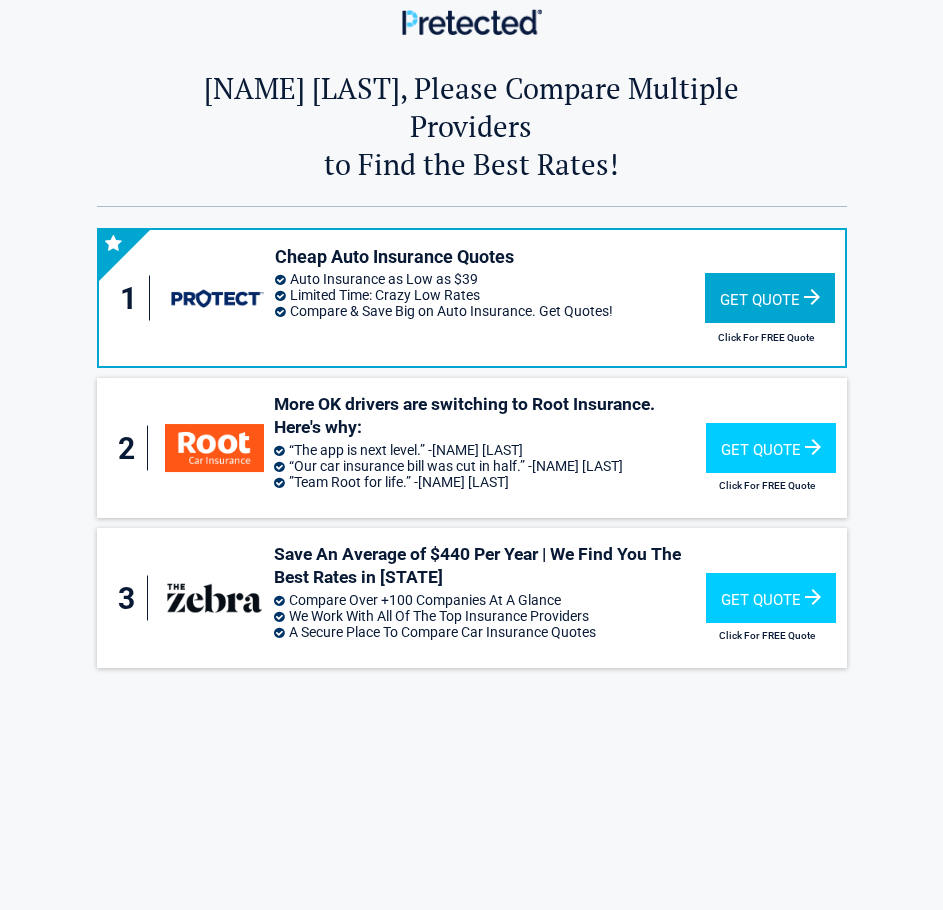 click on "Limited Time: Crazy Low Rates" at bounding box center [489, 295] 